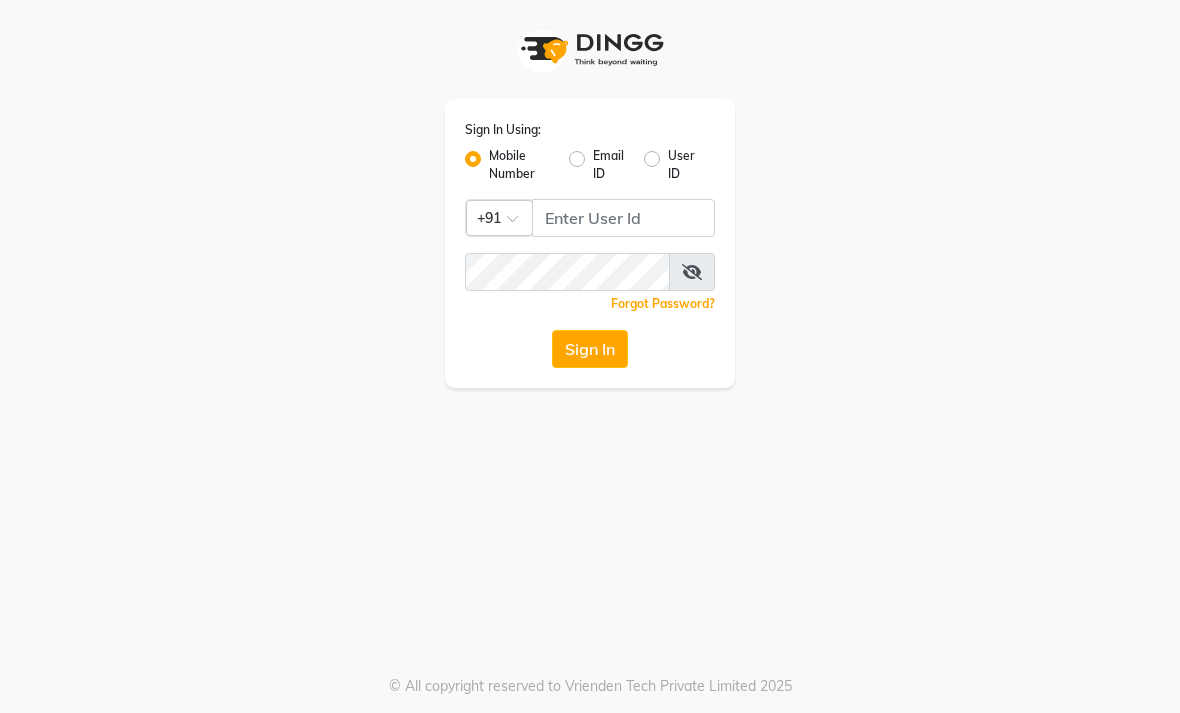 scroll, scrollTop: 0, scrollLeft: 0, axis: both 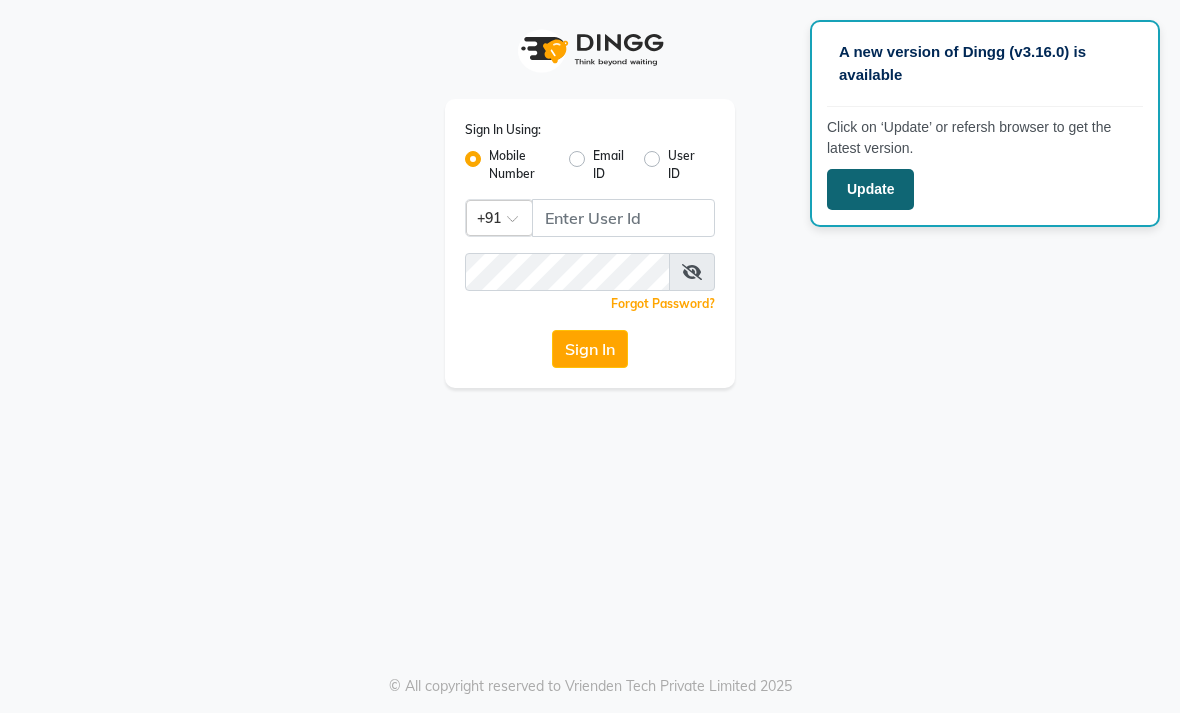 click on "Update" 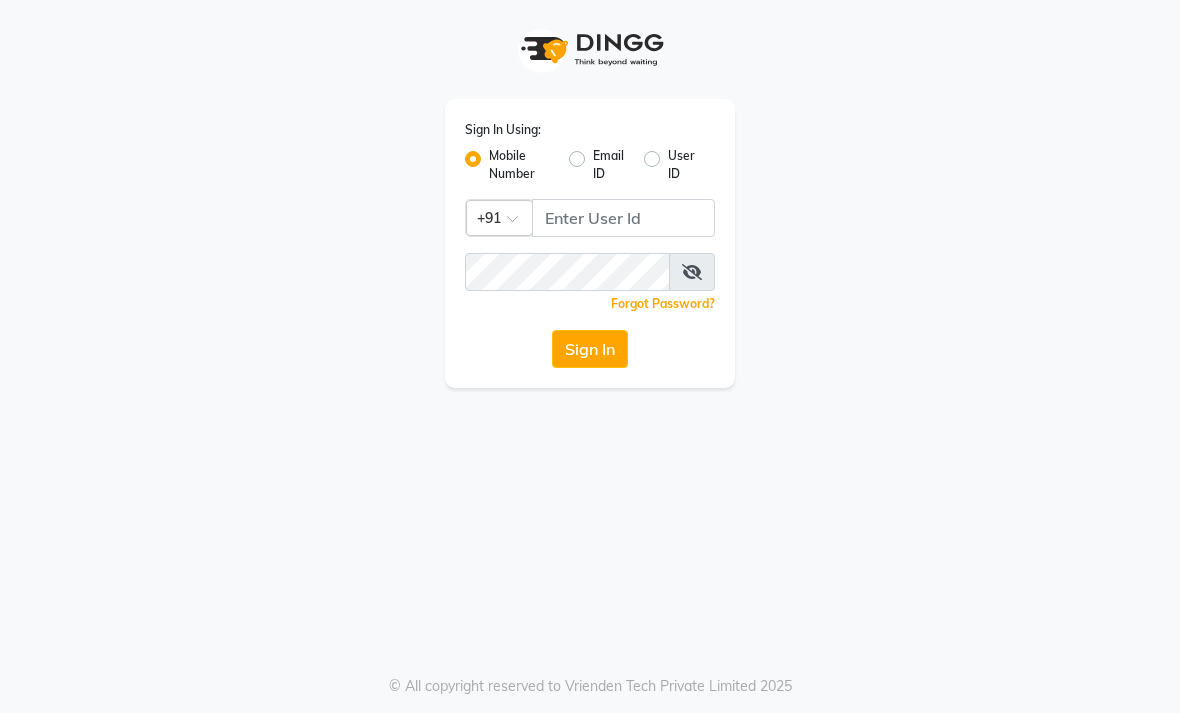 scroll, scrollTop: 0, scrollLeft: 0, axis: both 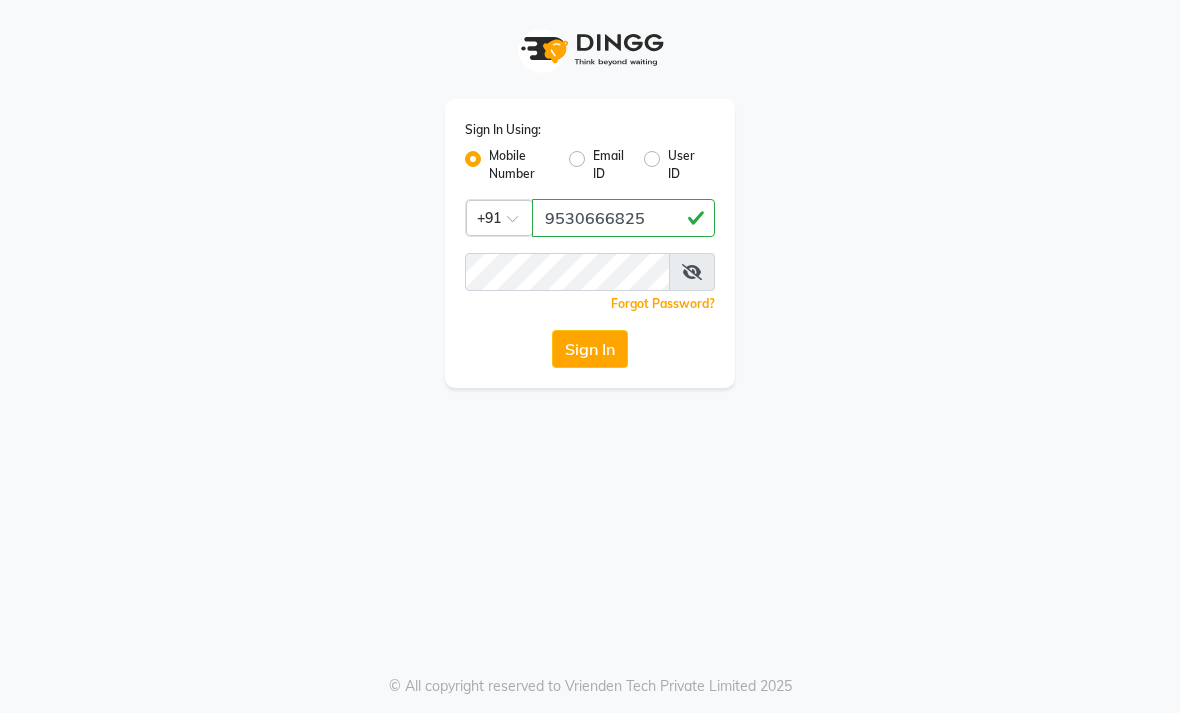 type on "9530666825" 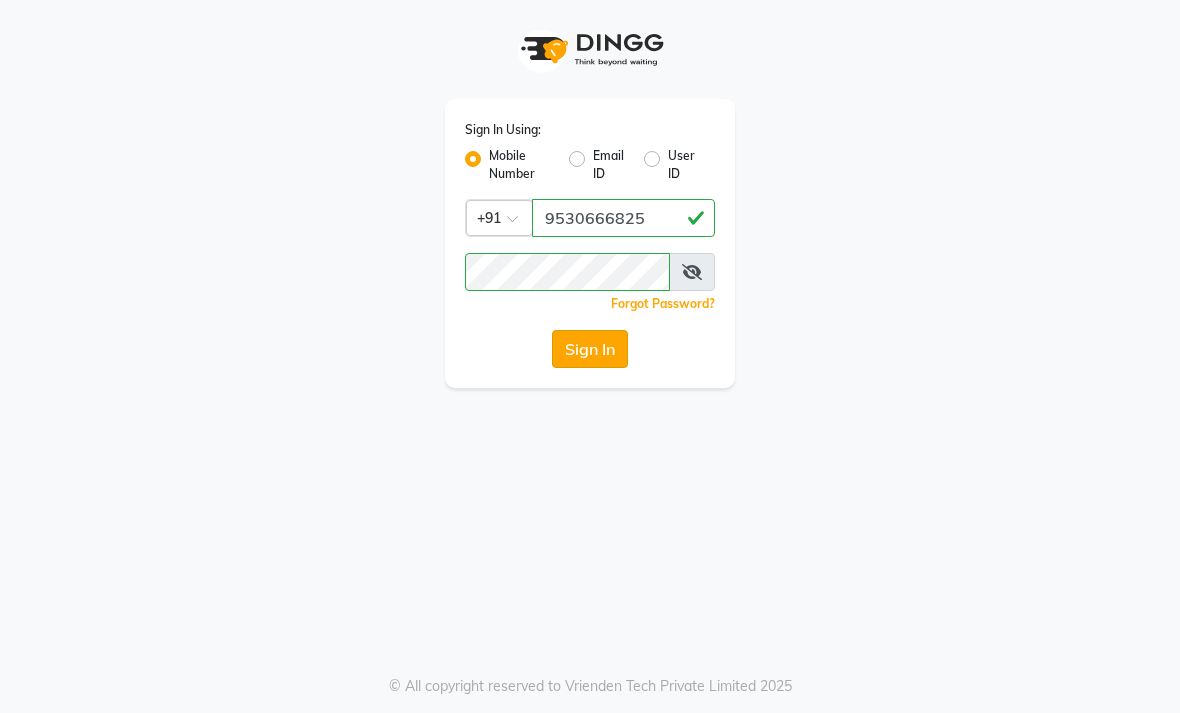 click on "Sign In" 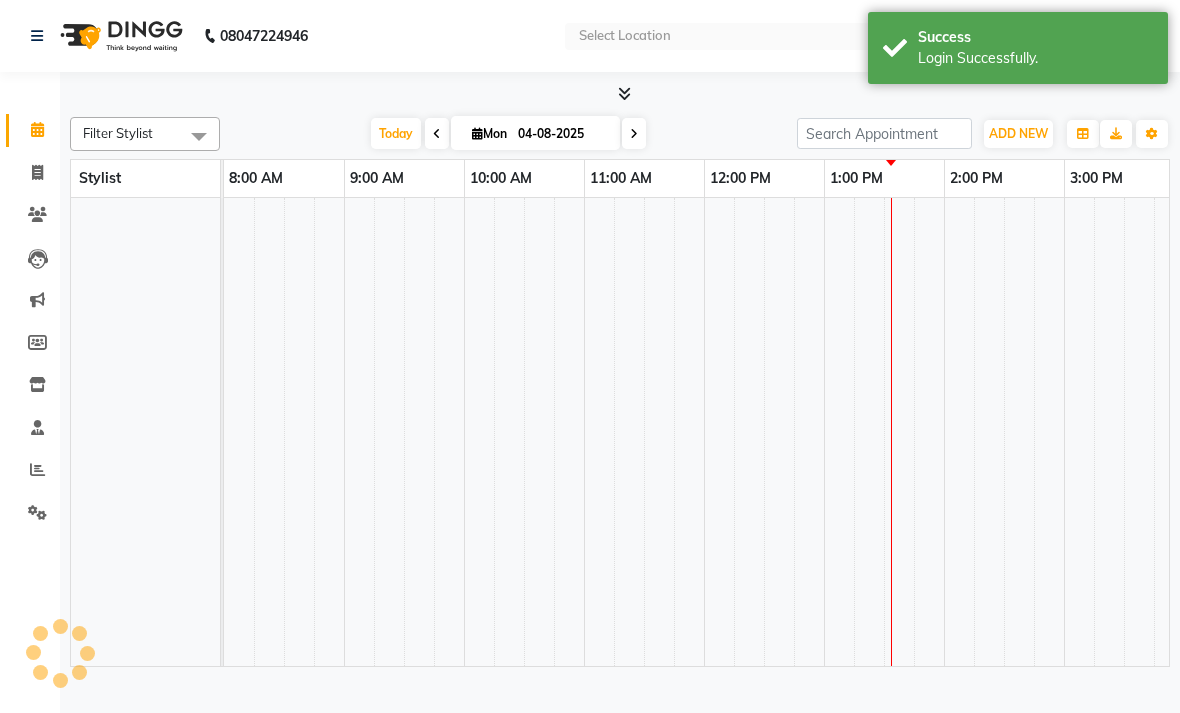 select on "en" 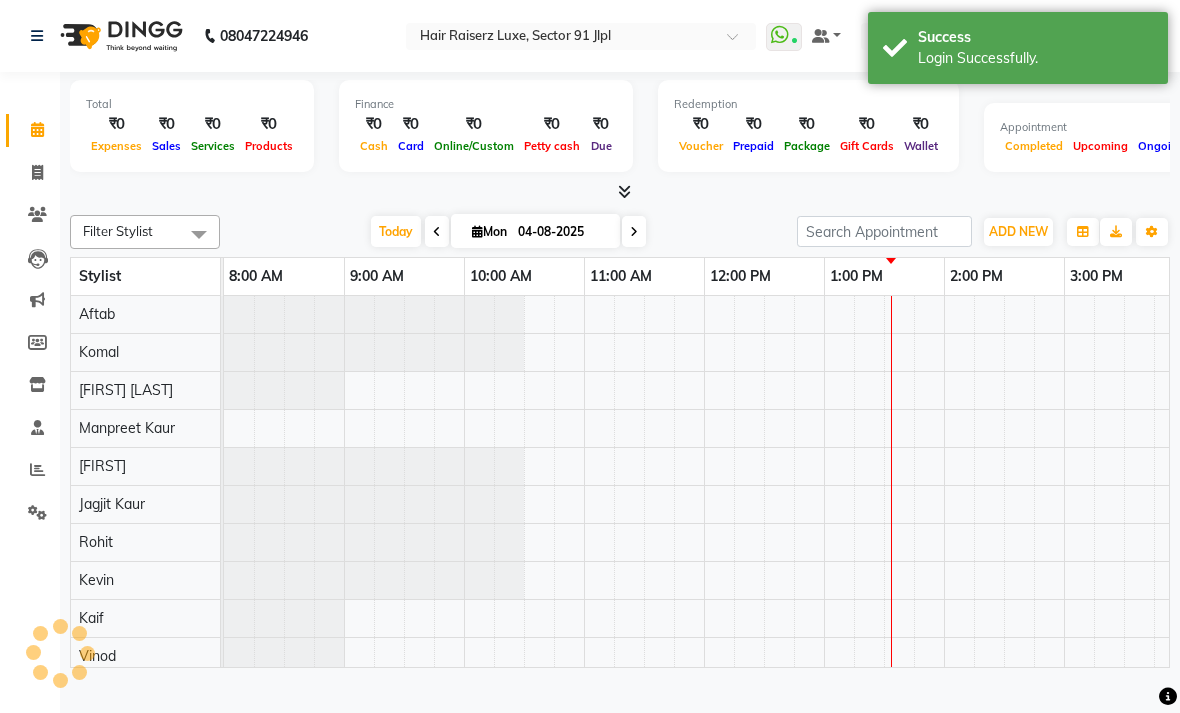 scroll, scrollTop: 0, scrollLeft: 0, axis: both 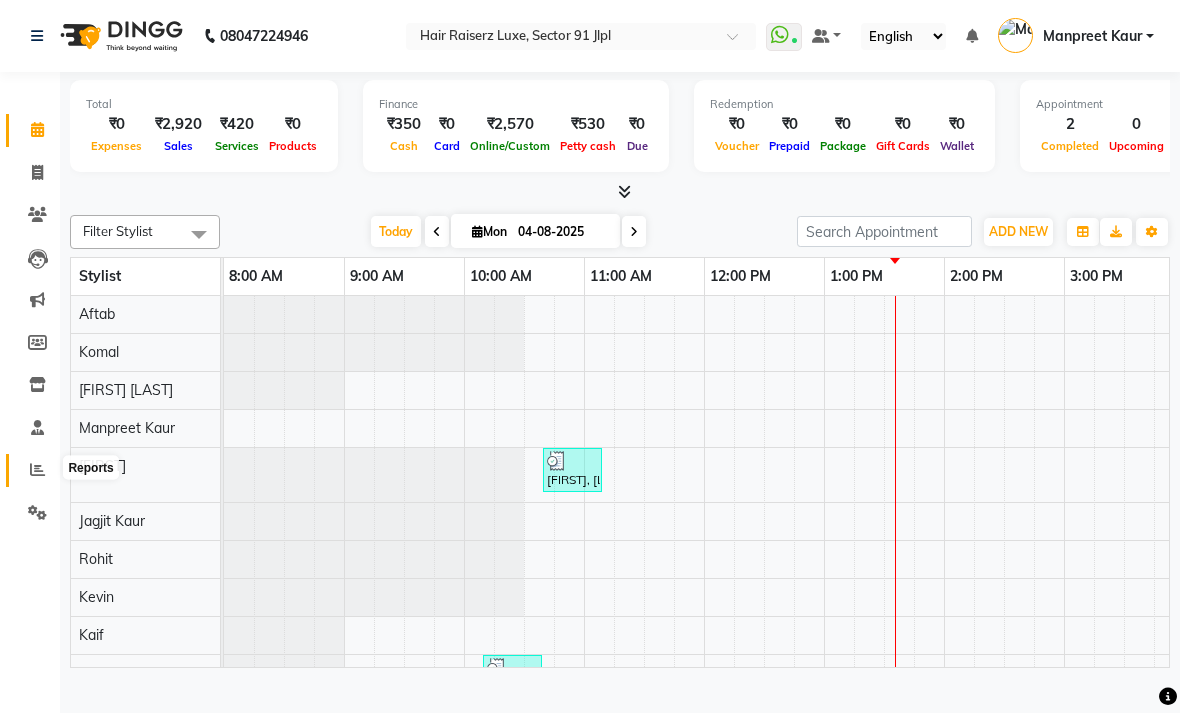 click 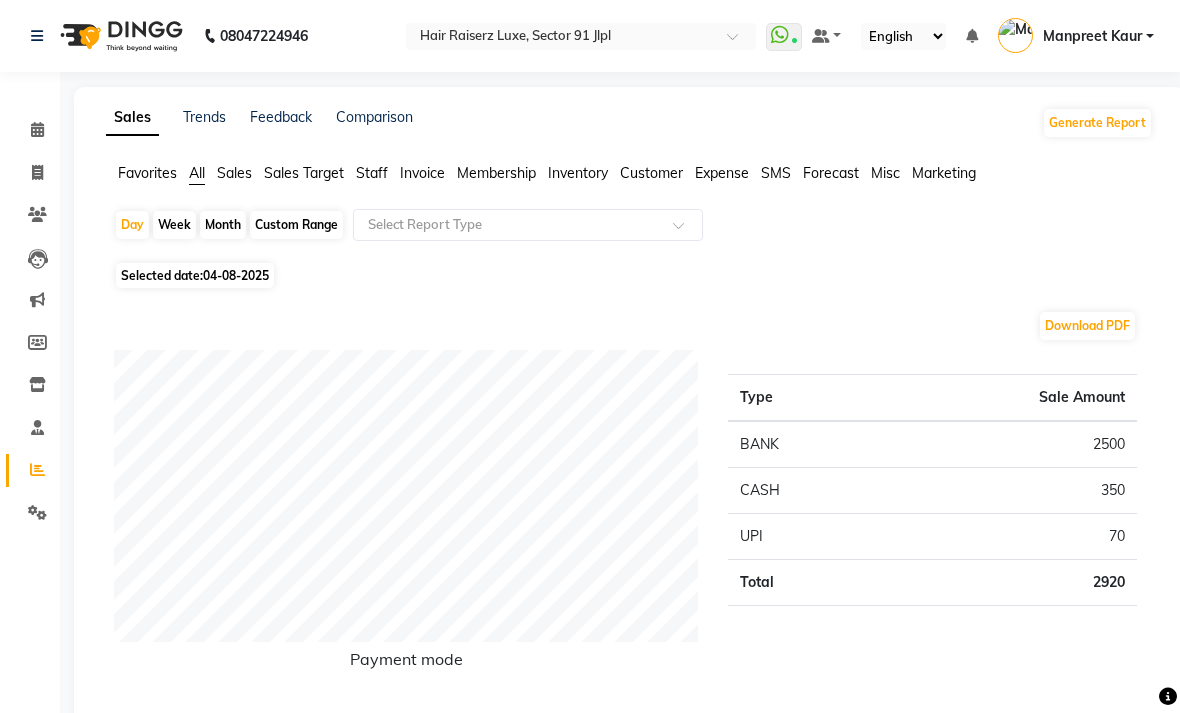 click on "Staff" 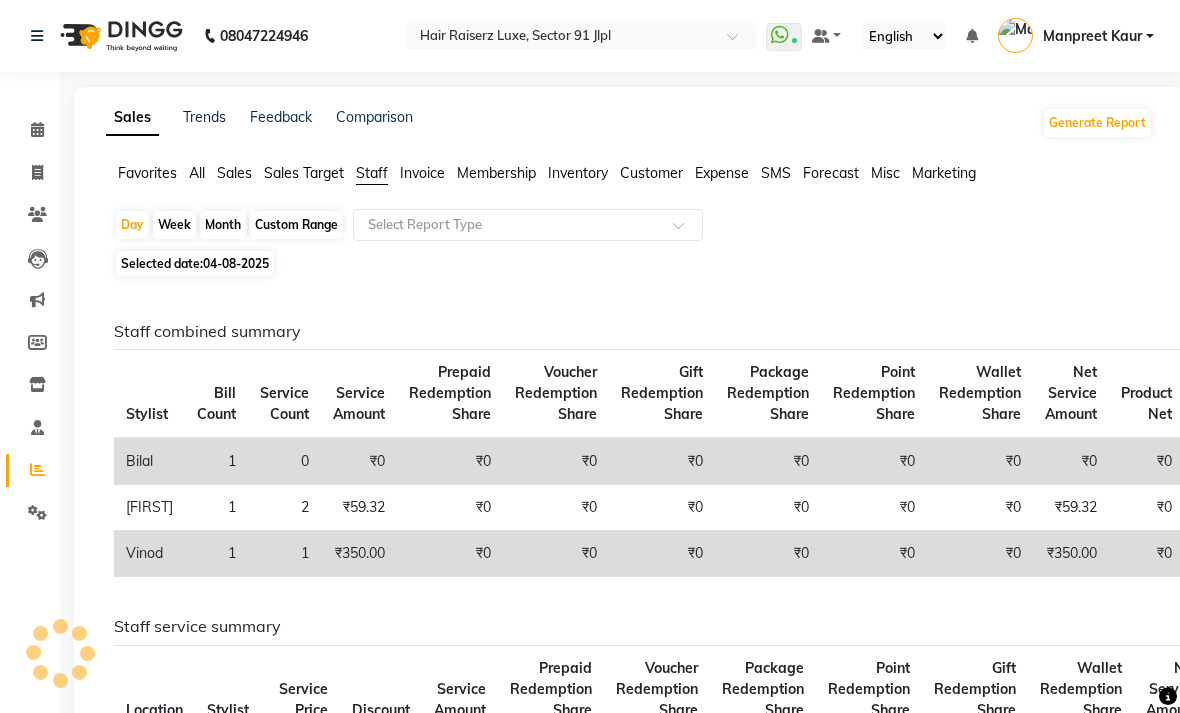 click on "Custom Range" 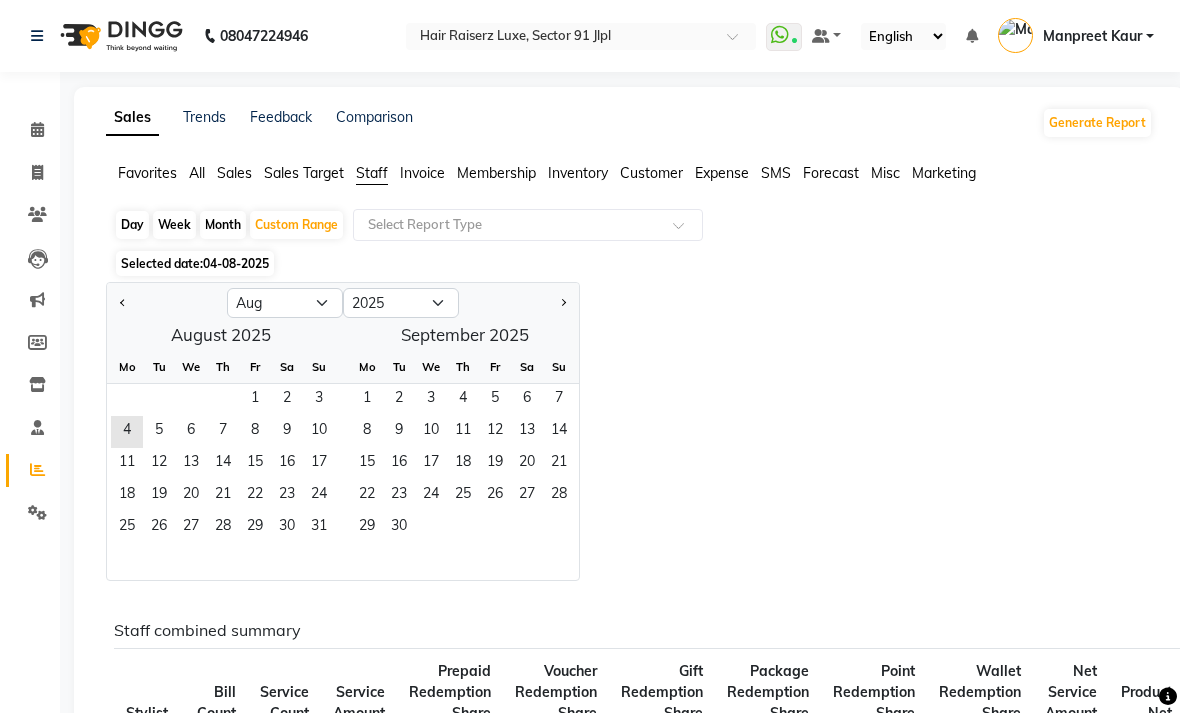 click on "August 2025  Mo Tu We Th Fr Sa Su  1   2   3   4   5   6   7   8   9   10   11   12   13   14   15   16   17   18   19   20   21   22   23   24   25   26   27   28   29   30   31   September 2025  Mo Tu We Th Fr Sa Su  1   2   3   4   5   6   7   8   9   10   11   12   13   14   15   16   17   18   19   20   21   22   23   24   25   26   27   28   29   30" 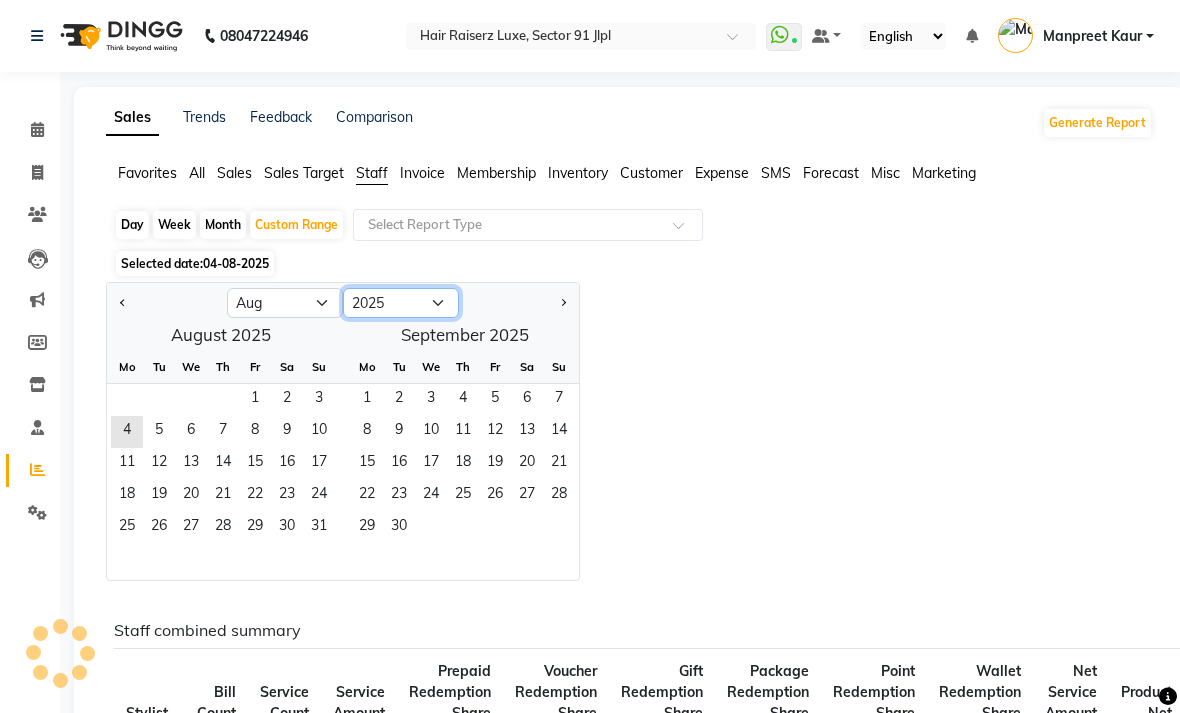 click on "2015 2016 2017 2018 2019 2020 2021 2022 2023 2024 2025 2026 2027 2028 2029 2030 2031 2032 2033 2034 2035" 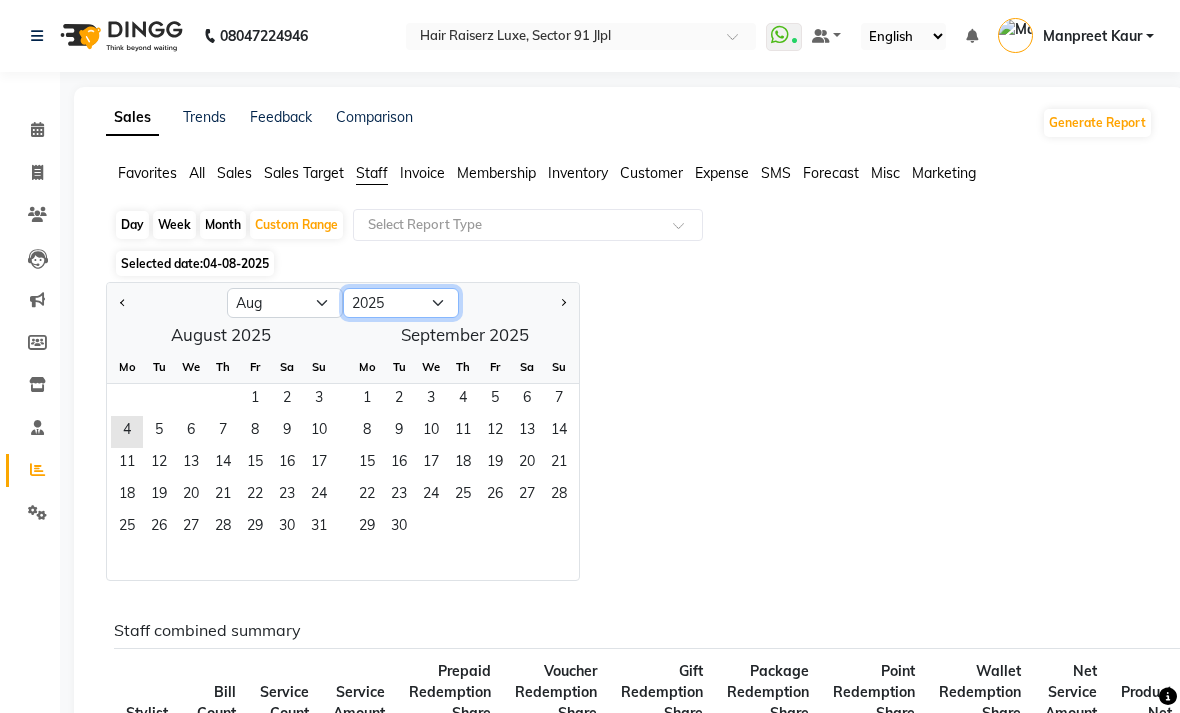 select on "2024" 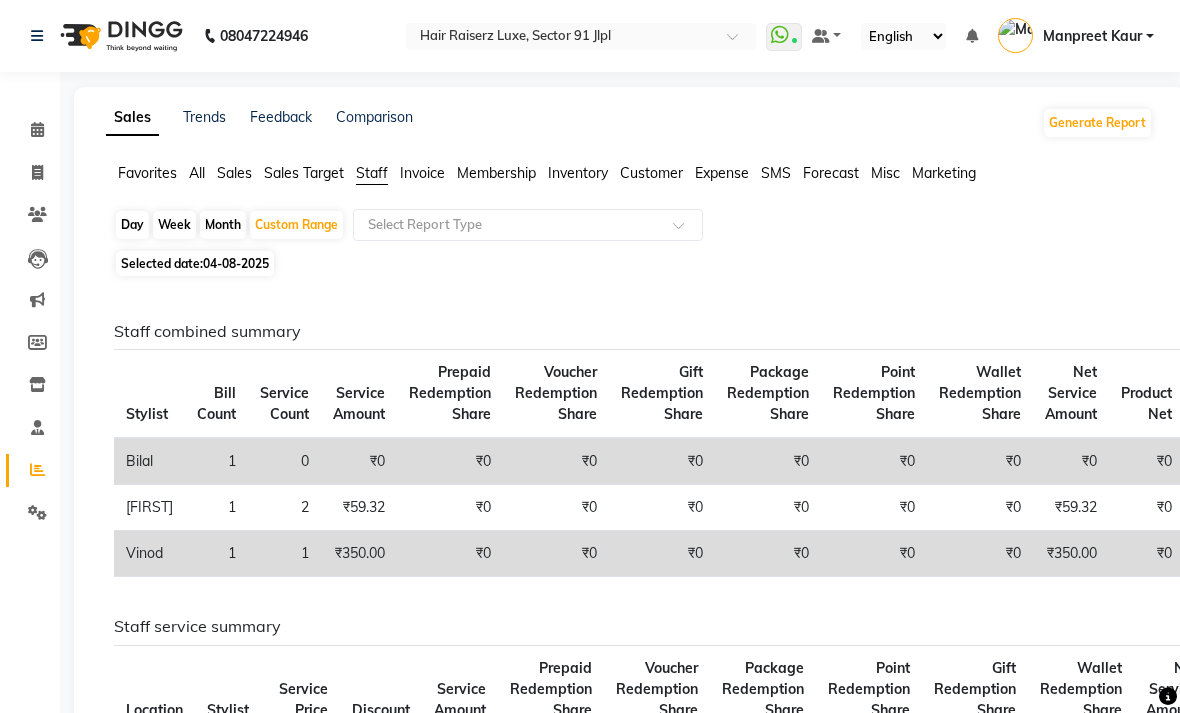 click on "04-08-2025" 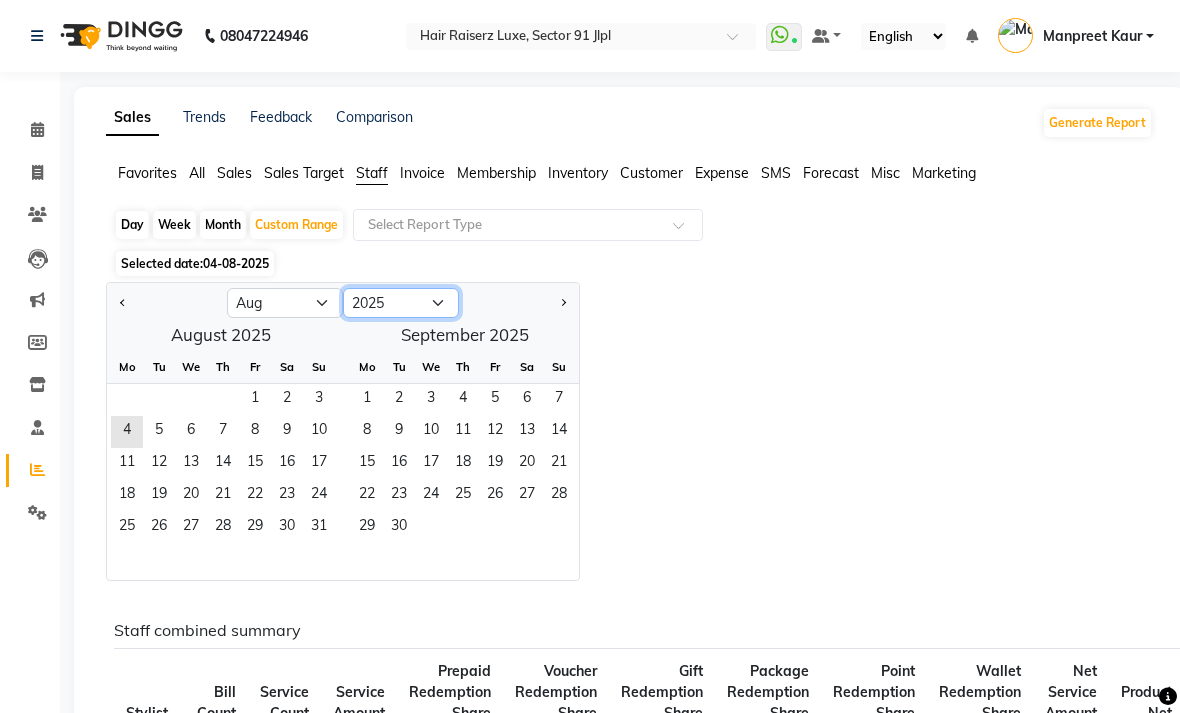 click on "2015 2016 2017 2018 2019 2020 2021 2022 2023 2024 2025 2026 2027 2028 2029 2030 2031 2032 2033 2034 2035" 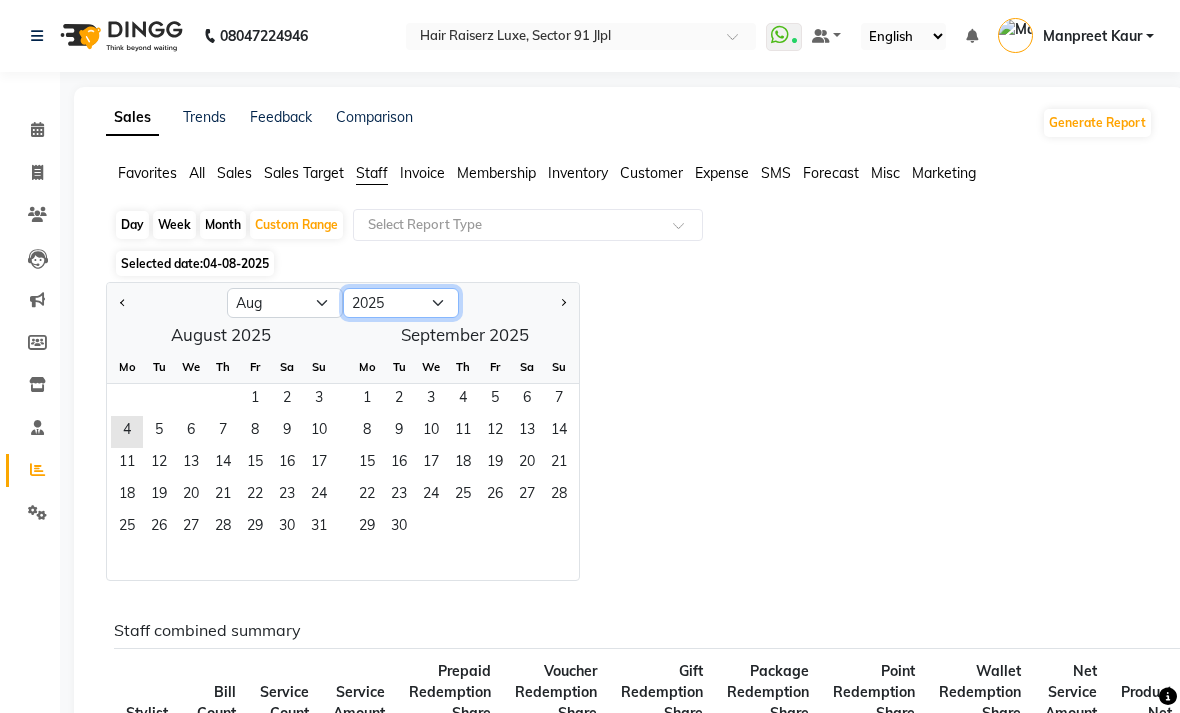 select on "2024" 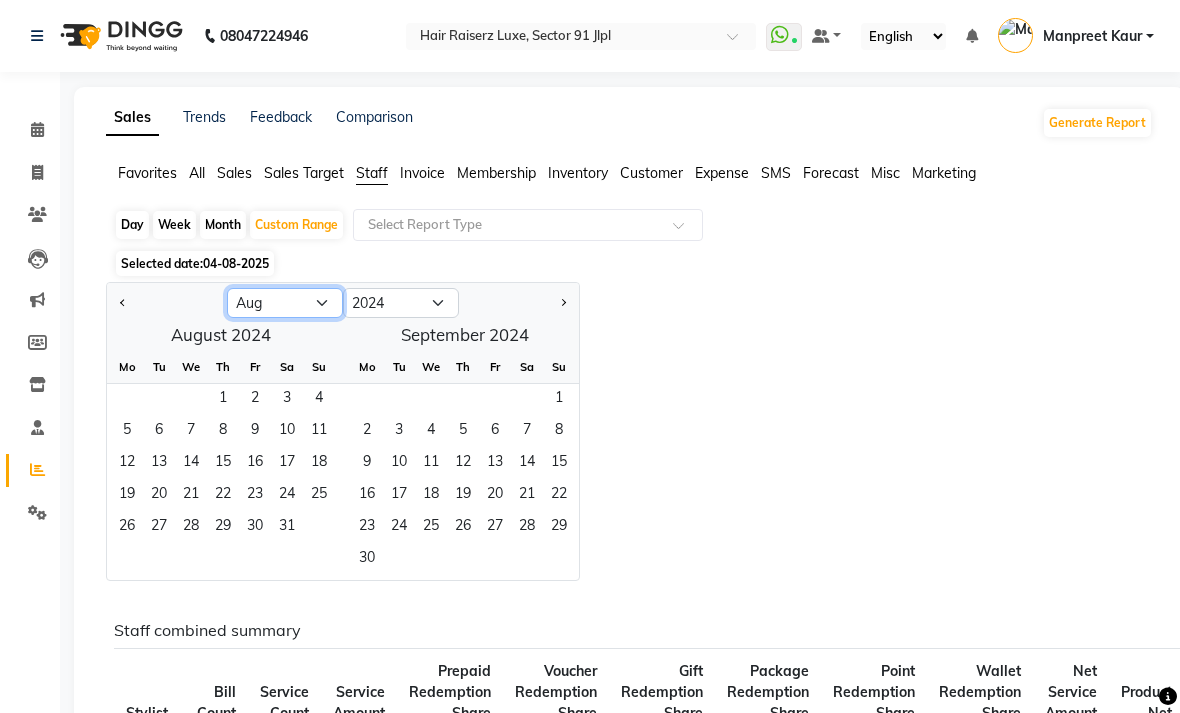 click on "Jan Feb Mar Apr May Jun Jul Aug Sep Oct Nov Dec" 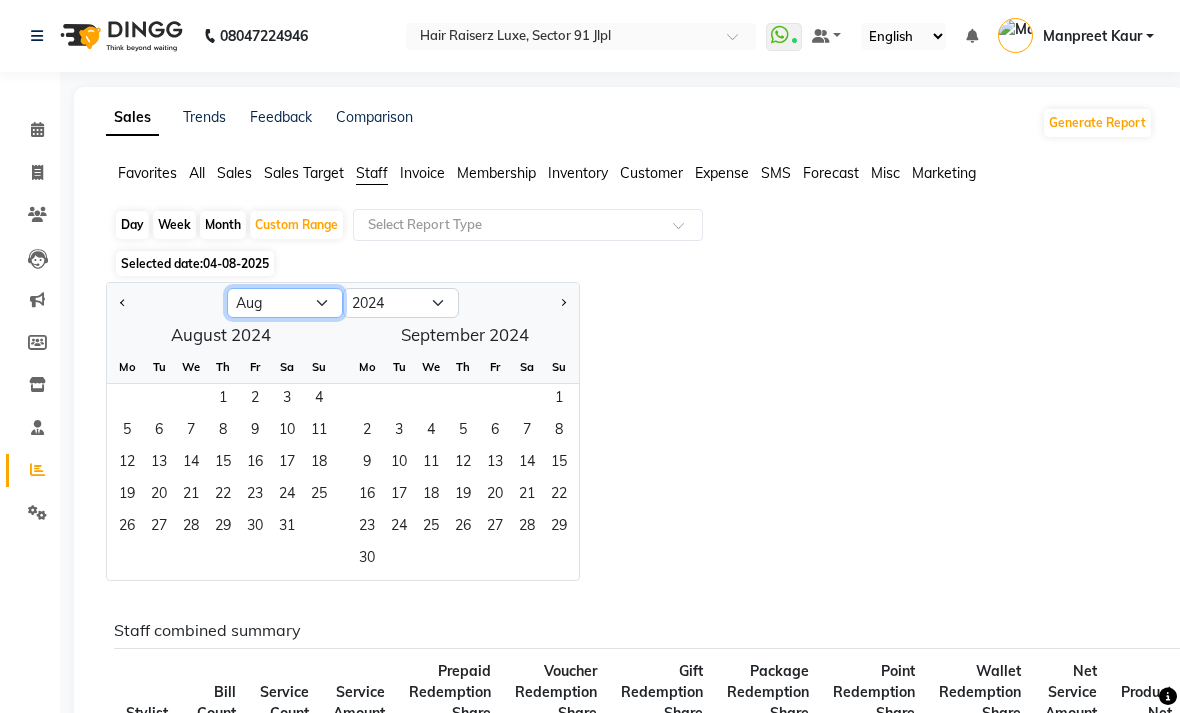 select on "2" 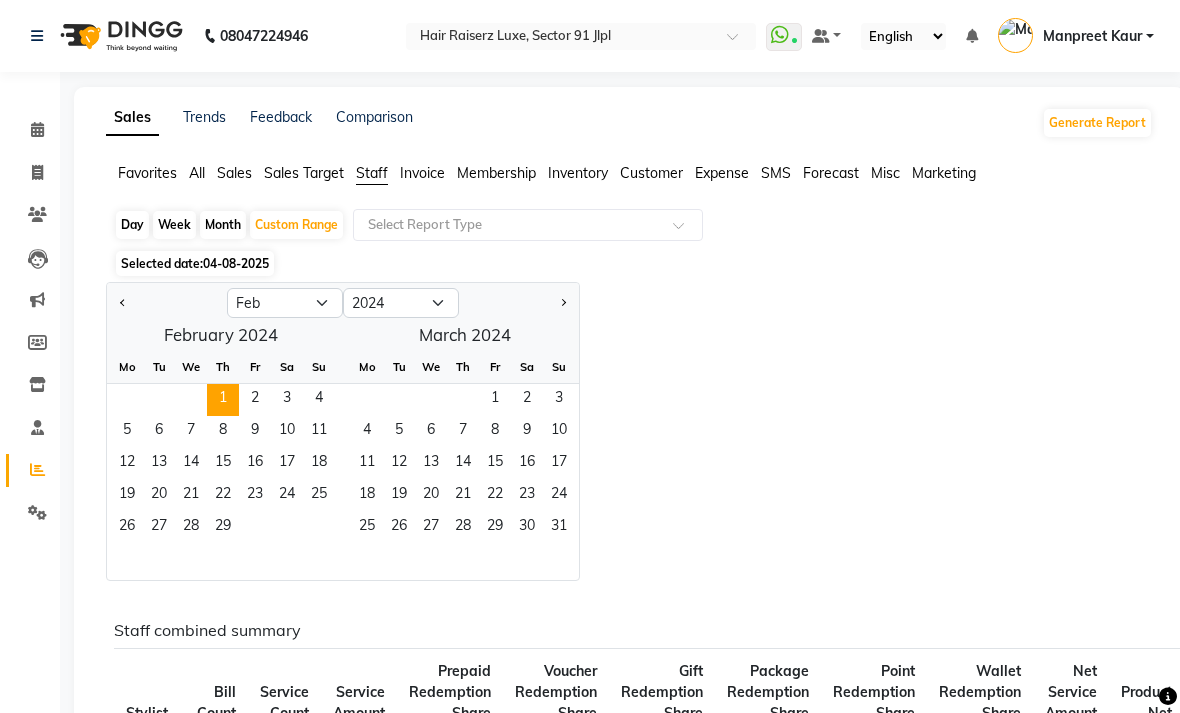 click on "1" 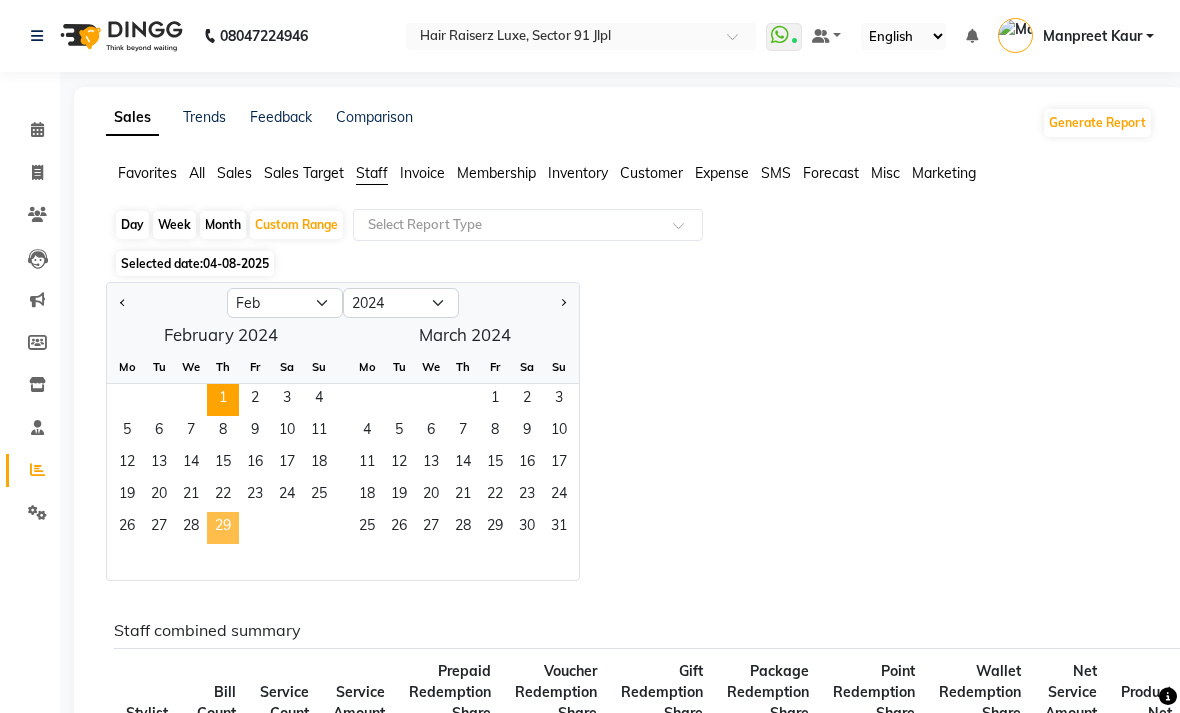 click on "29" 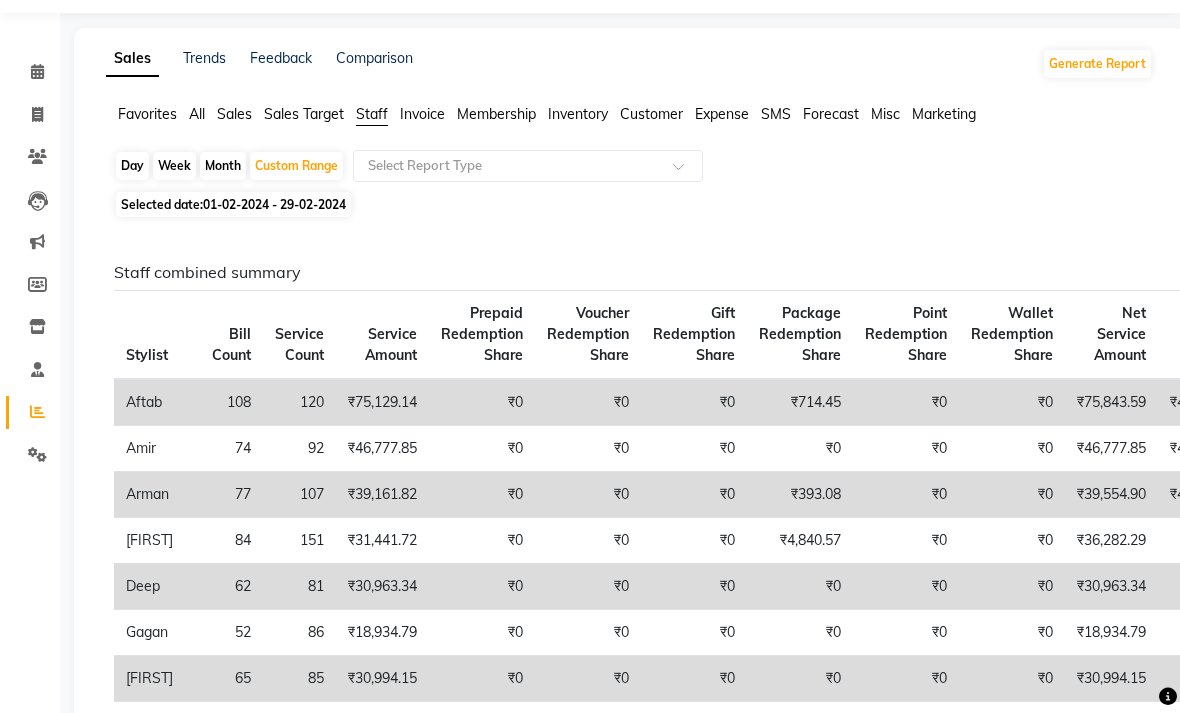 scroll, scrollTop: 63, scrollLeft: 0, axis: vertical 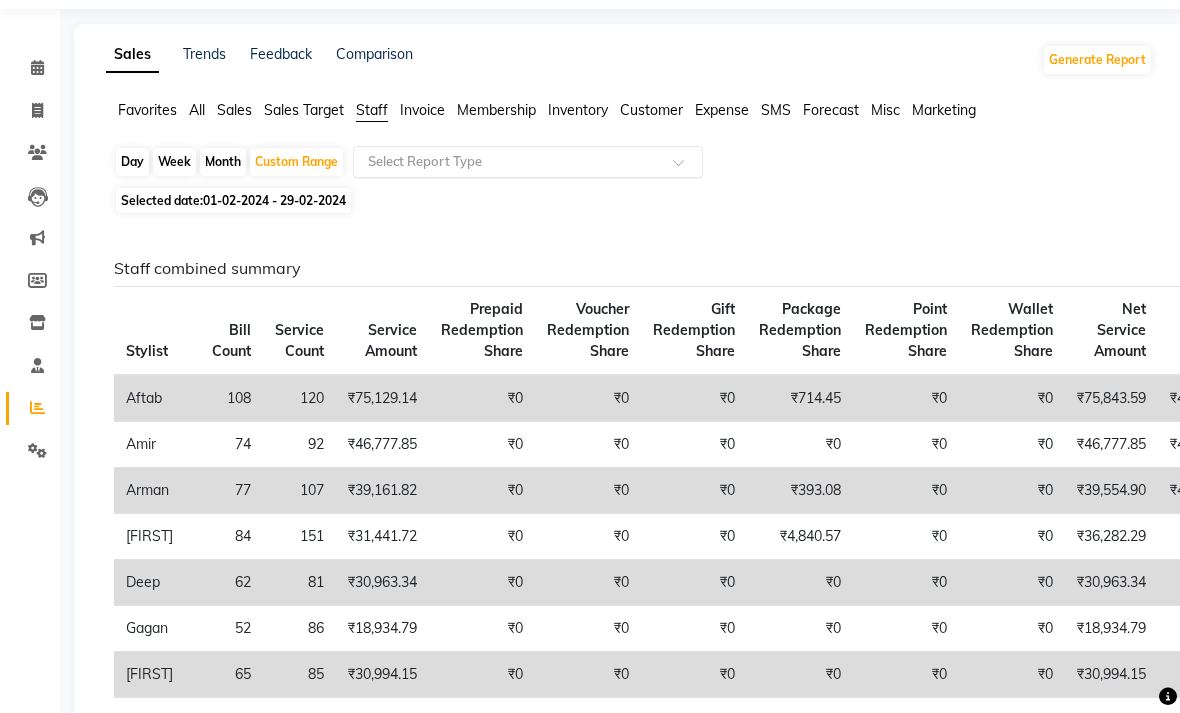 click 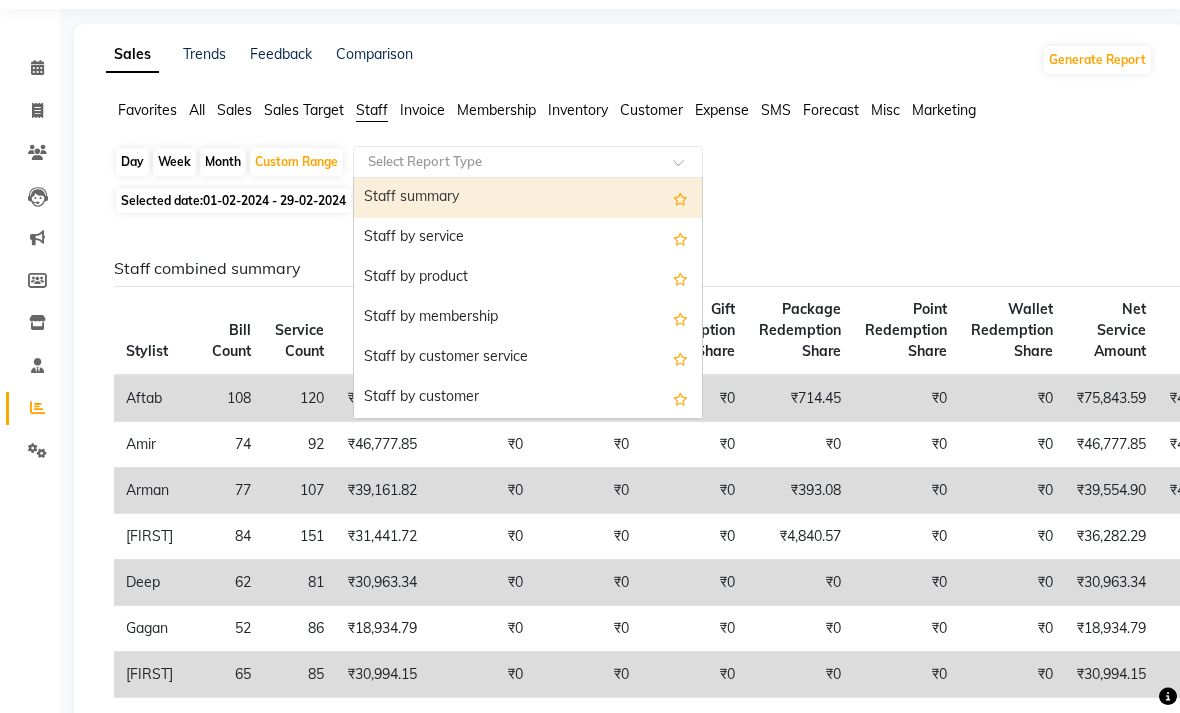 click on "Staff by service" at bounding box center [528, 238] 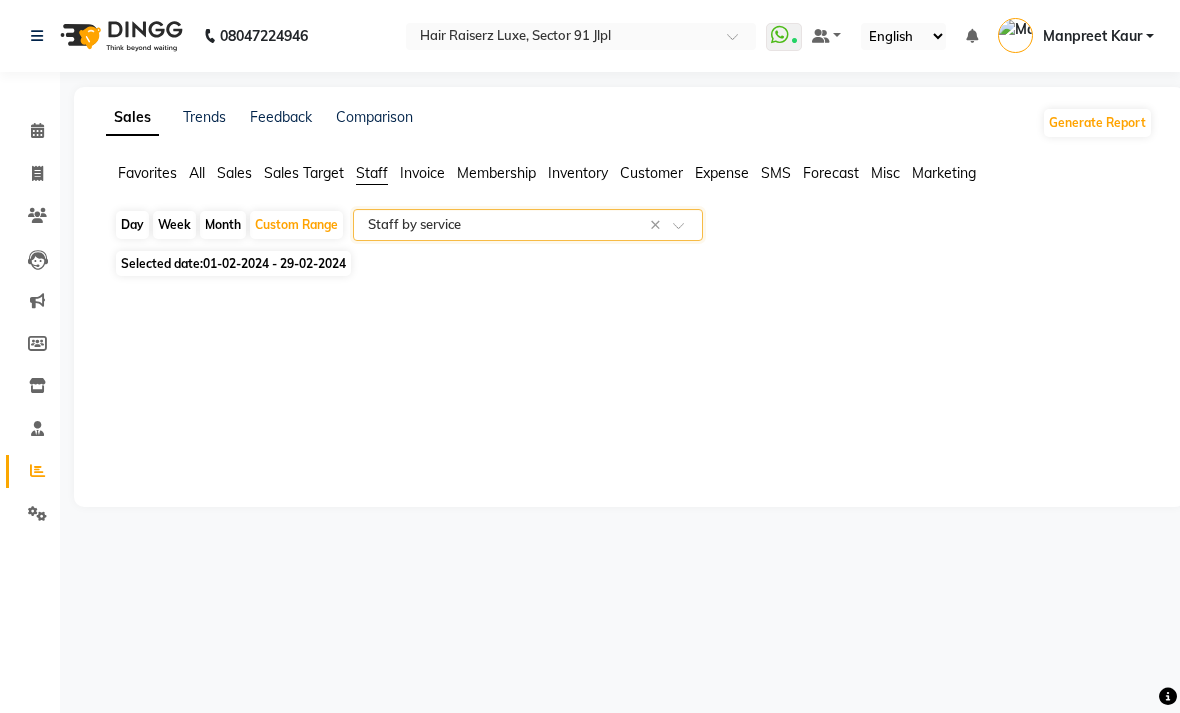 scroll, scrollTop: 0, scrollLeft: 0, axis: both 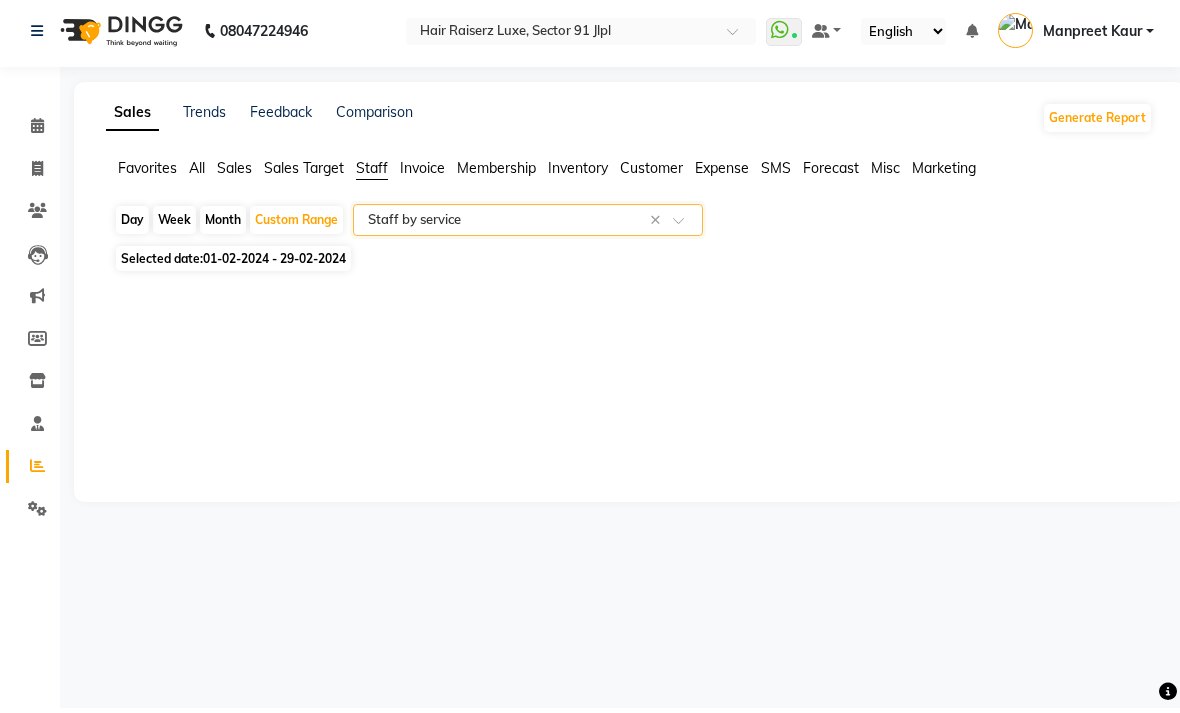 select on "filtered_report" 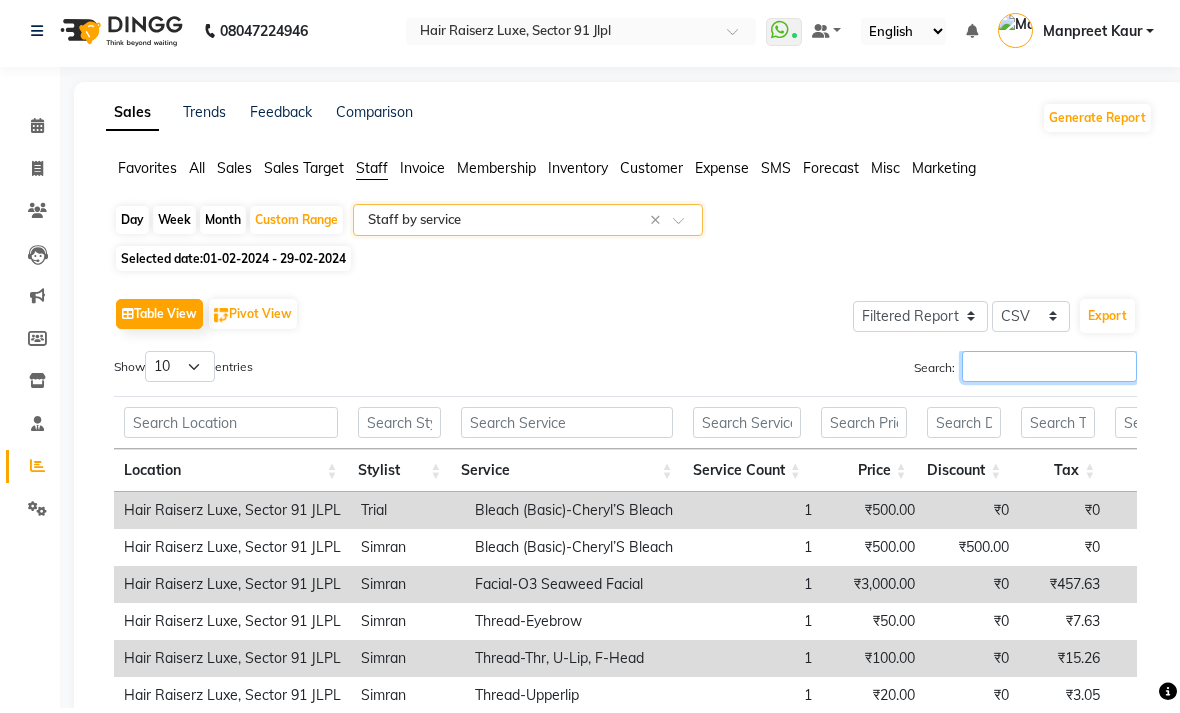 click on "Search:" at bounding box center [1049, 371] 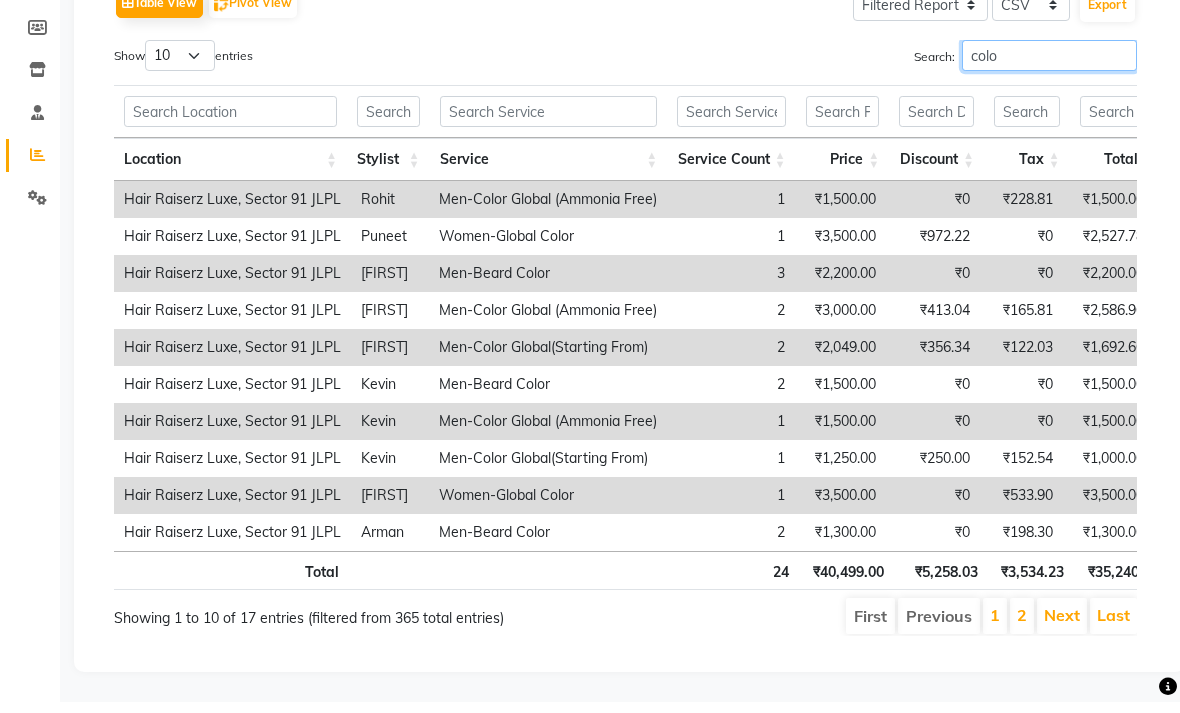 scroll, scrollTop: 324, scrollLeft: 0, axis: vertical 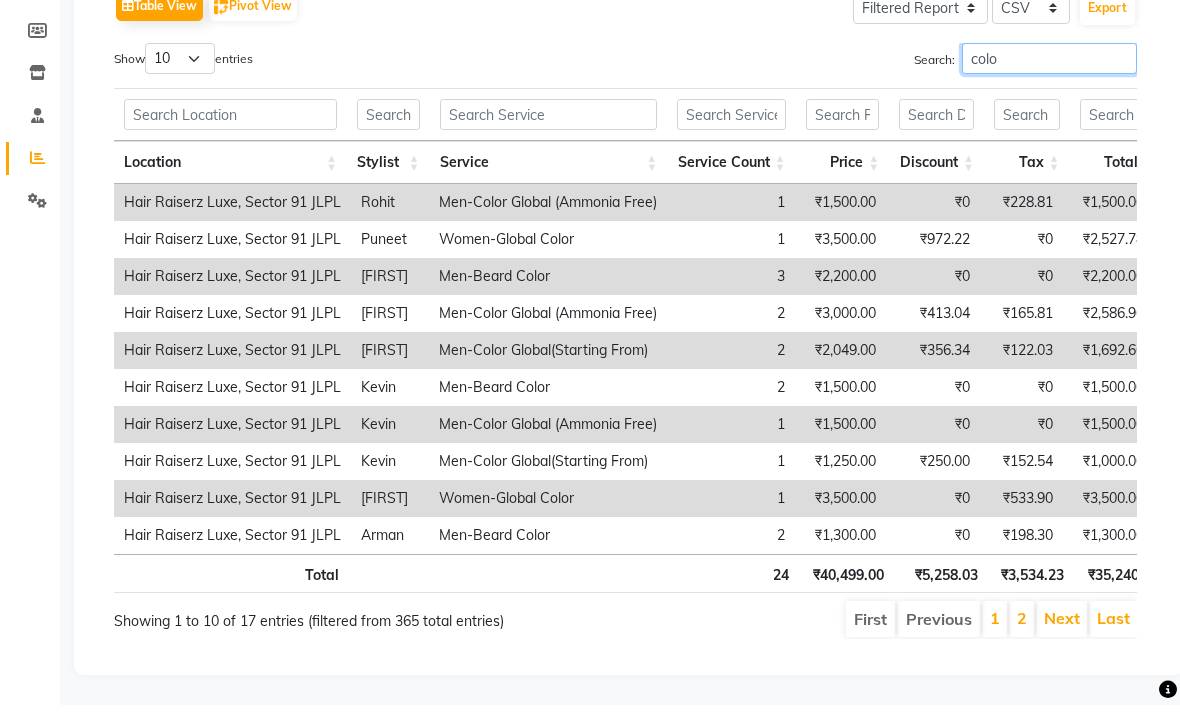 type on "colo" 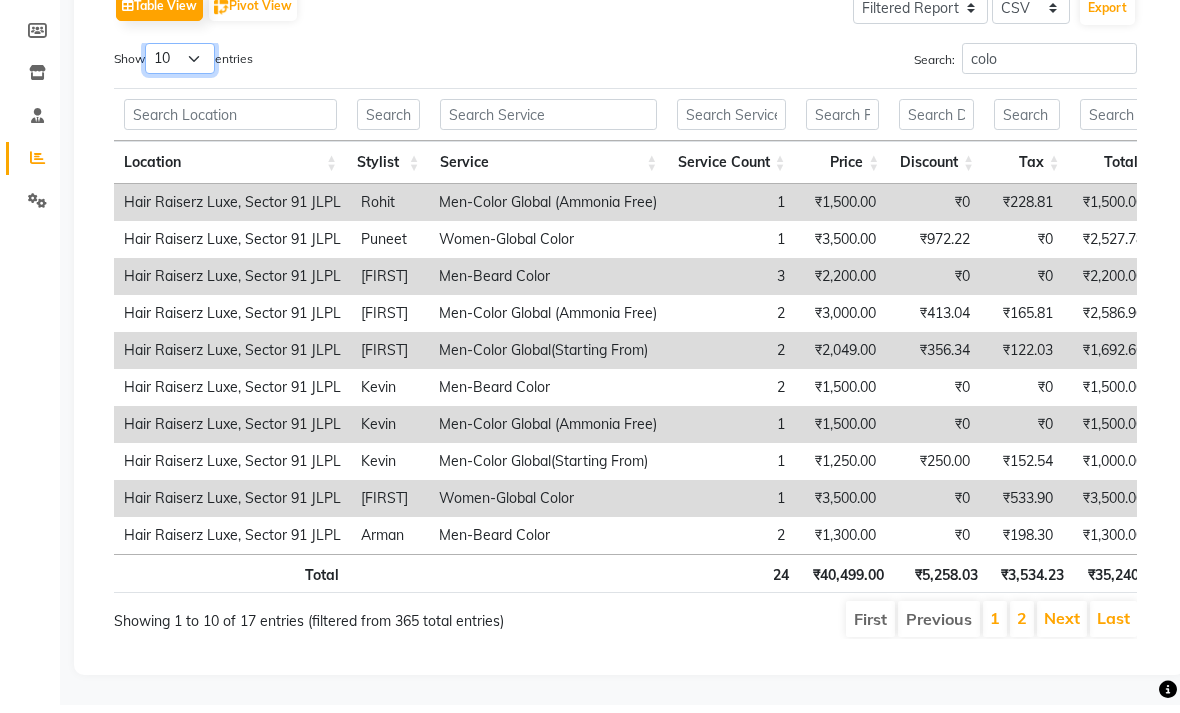 click on "10 25 50 100" at bounding box center [180, 66] 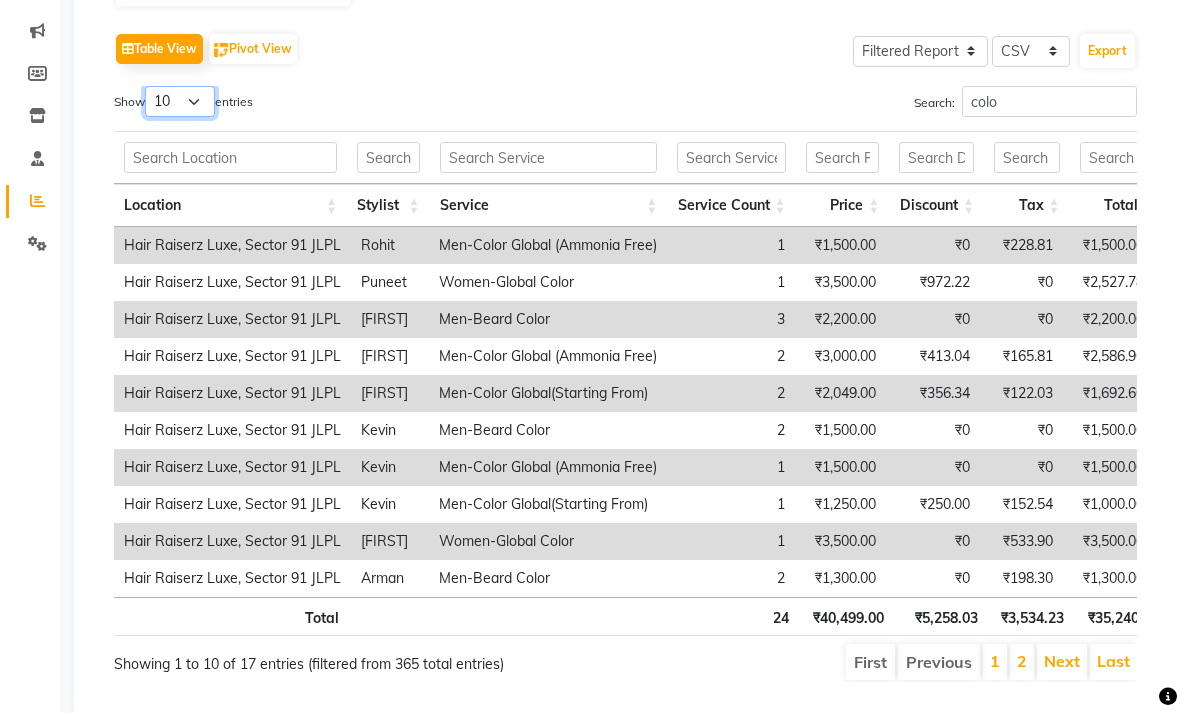 select on "50" 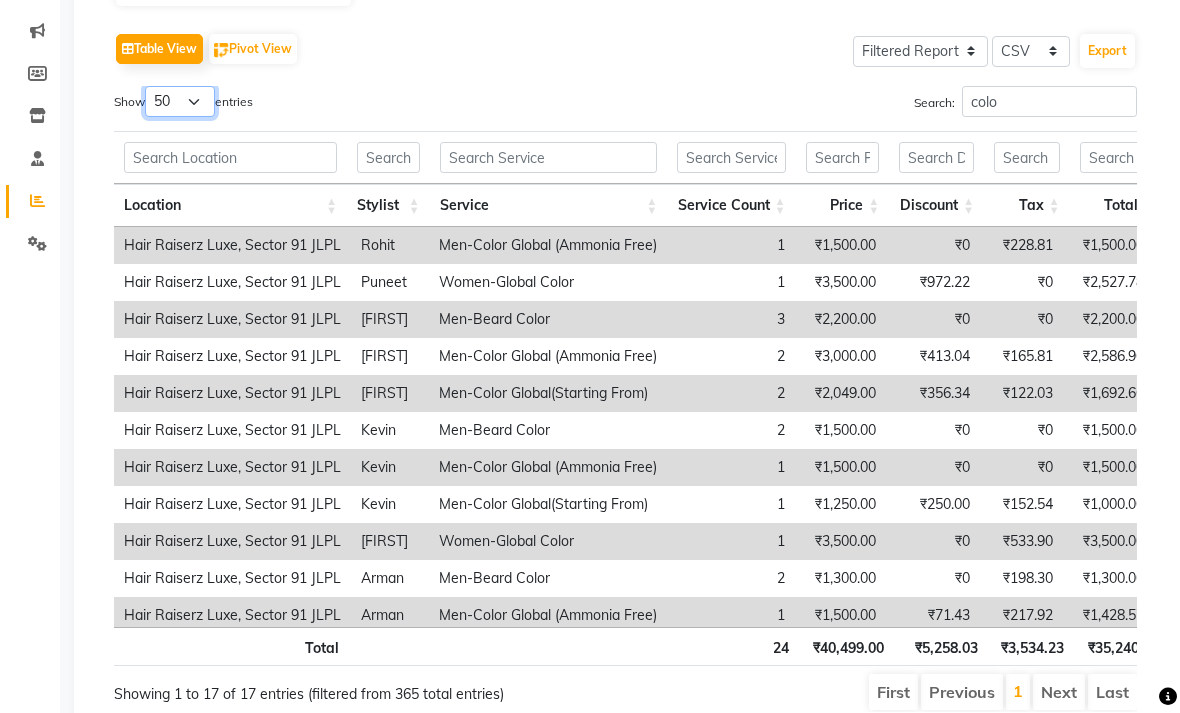 scroll, scrollTop: -4, scrollLeft: 19, axis: both 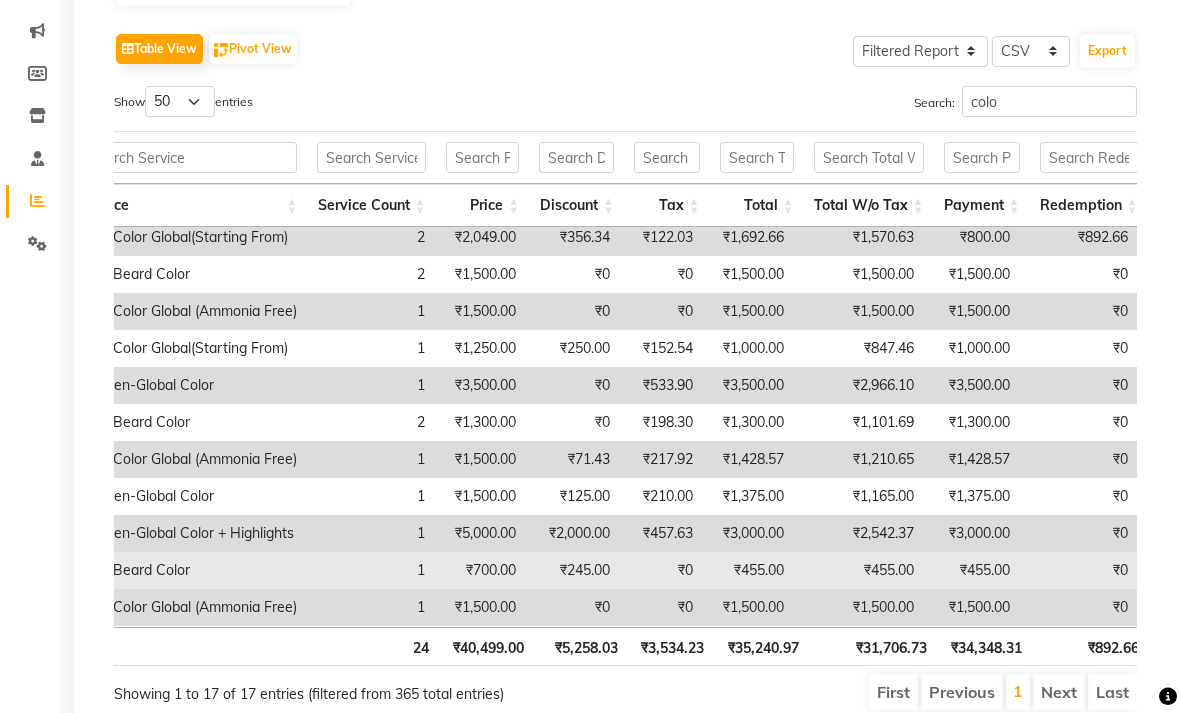 click on "₹455.00" at bounding box center (859, 570) 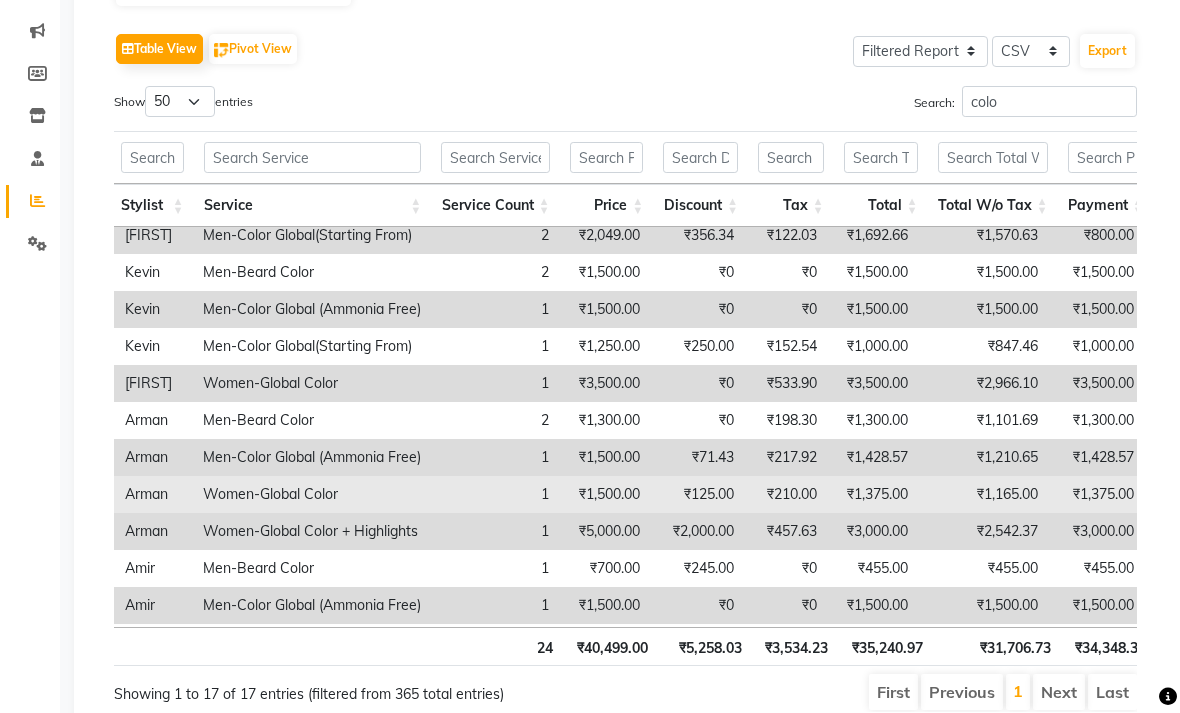click on "₹125.00" at bounding box center (697, 494) 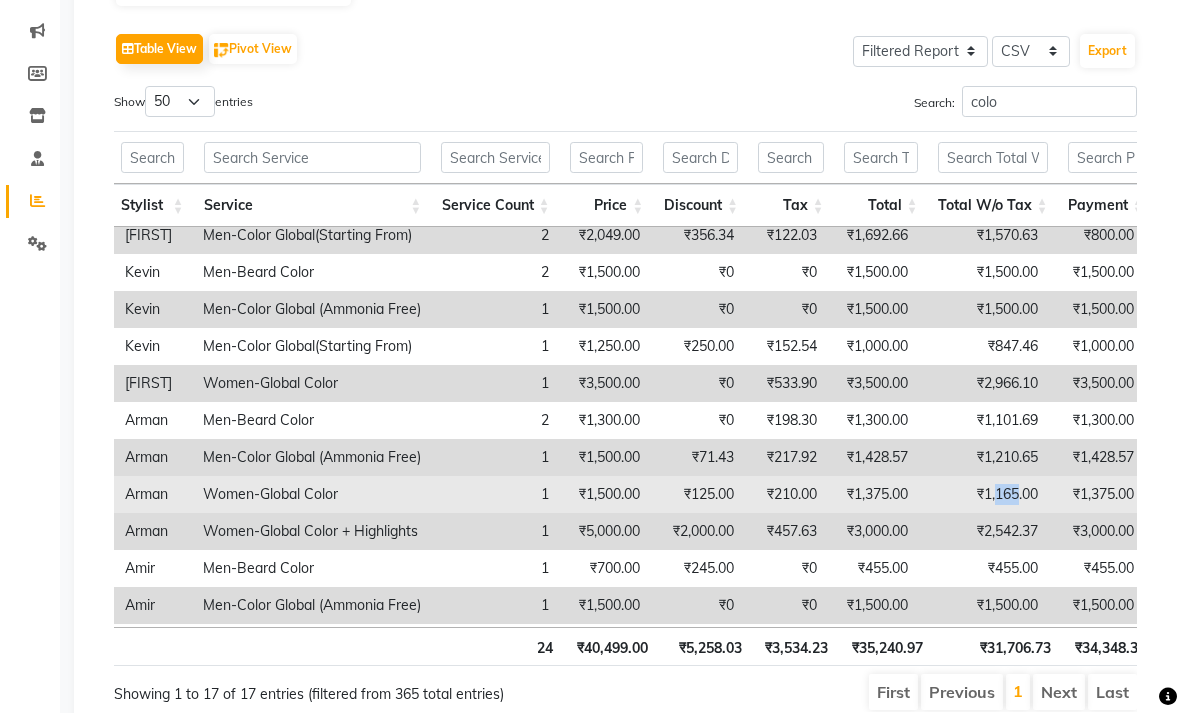 click on "₹1,165.00" at bounding box center (983, 494) 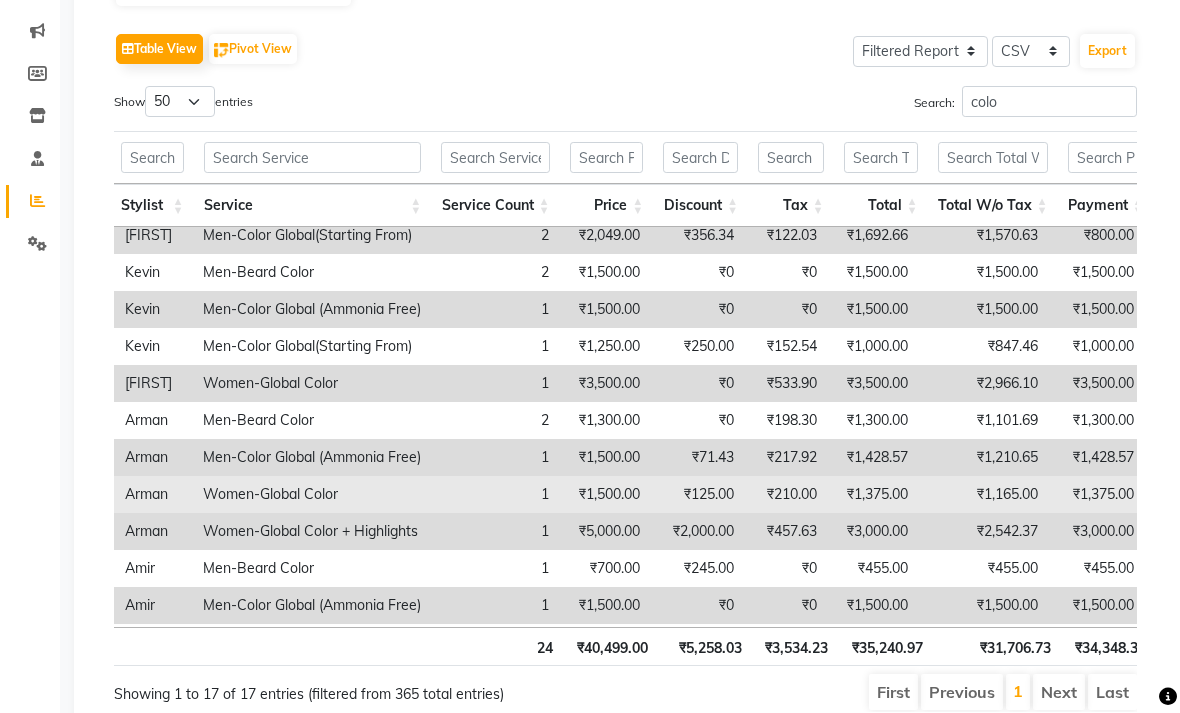 click on "₹1,165.00" at bounding box center [983, 494] 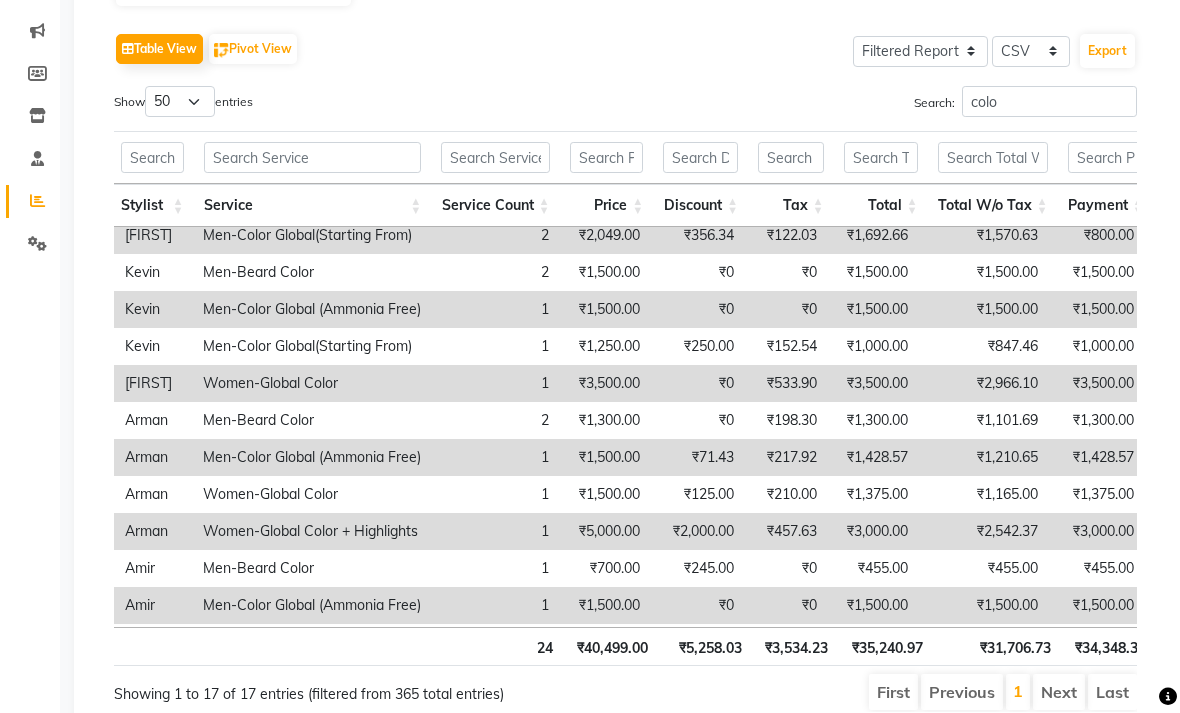 click on "₹1,428.57" at bounding box center (872, 457) 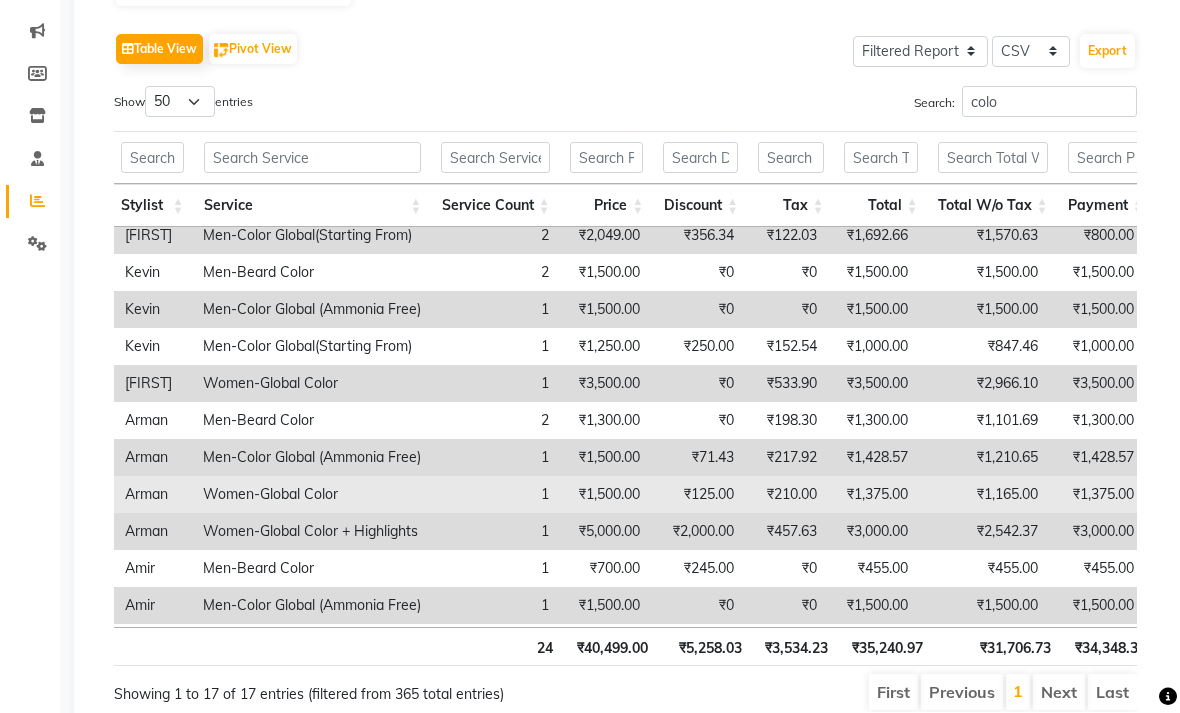 click on "₹1,375.00" at bounding box center (872, 494) 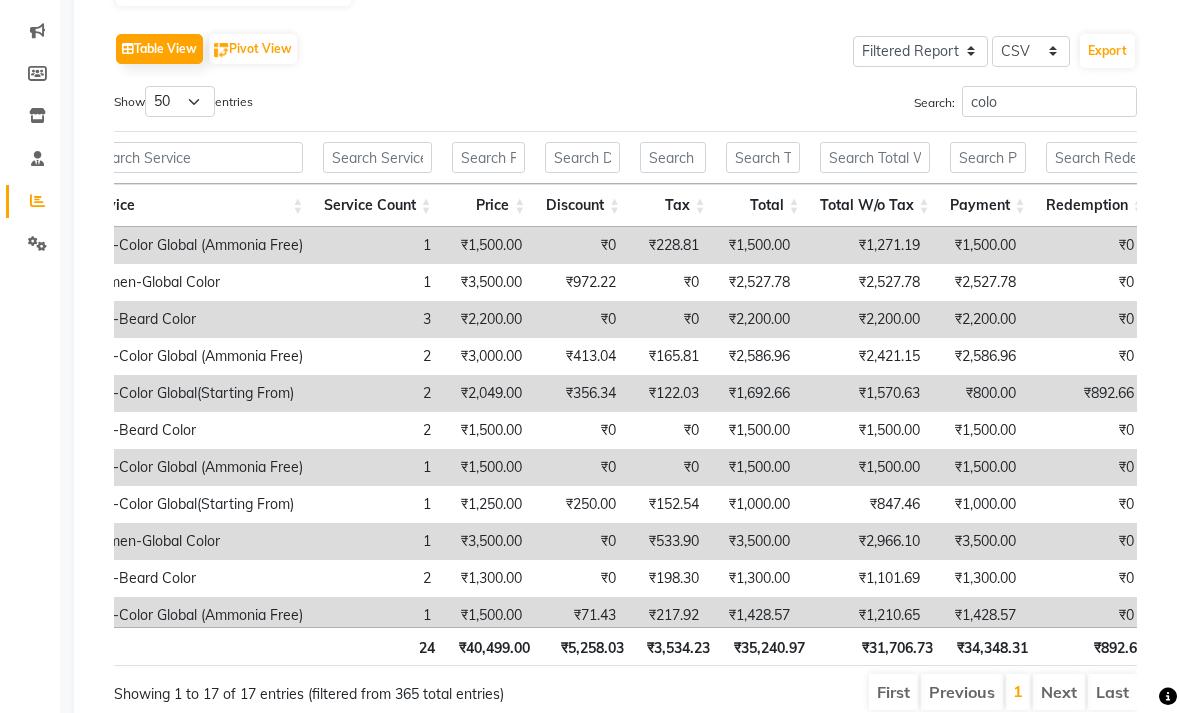 click on "Search: colo" at bounding box center [889, 105] 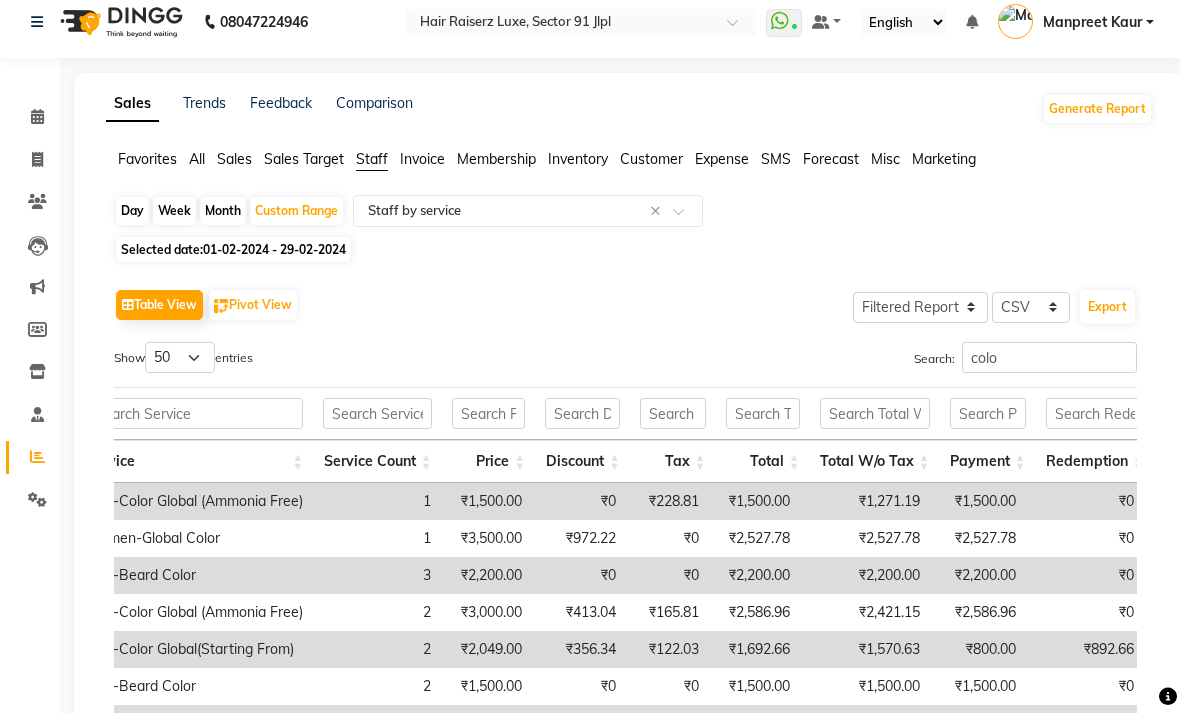 scroll, scrollTop: 0, scrollLeft: 0, axis: both 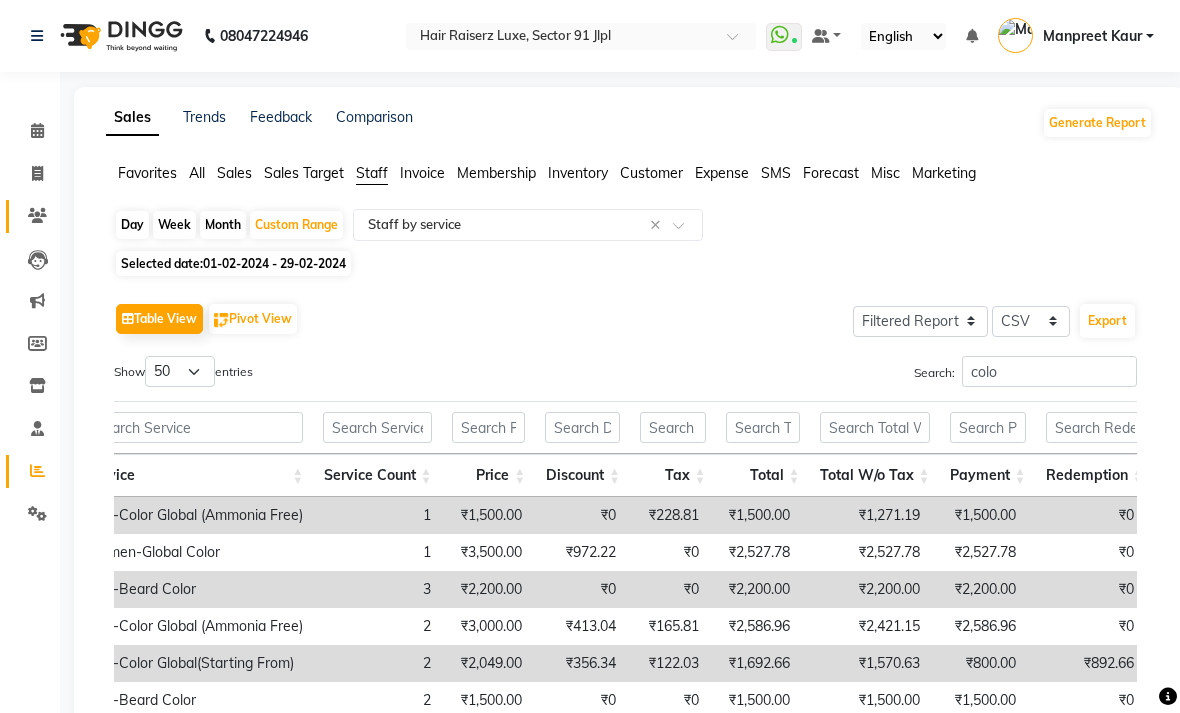 click 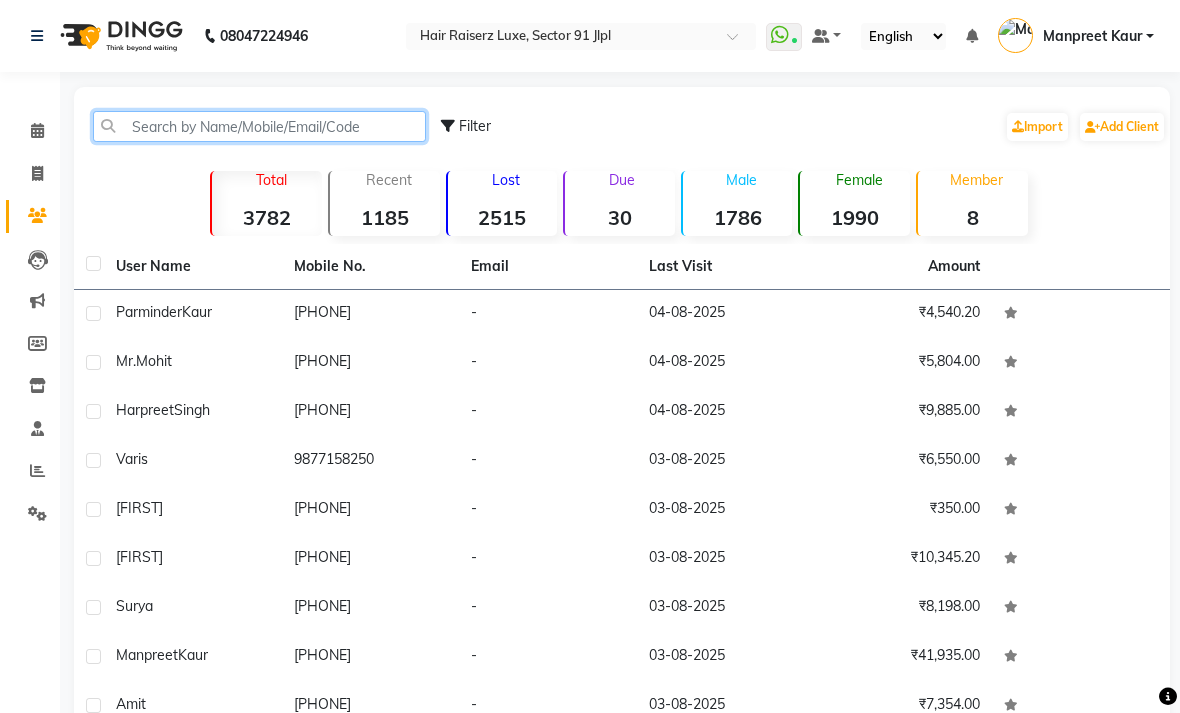 click 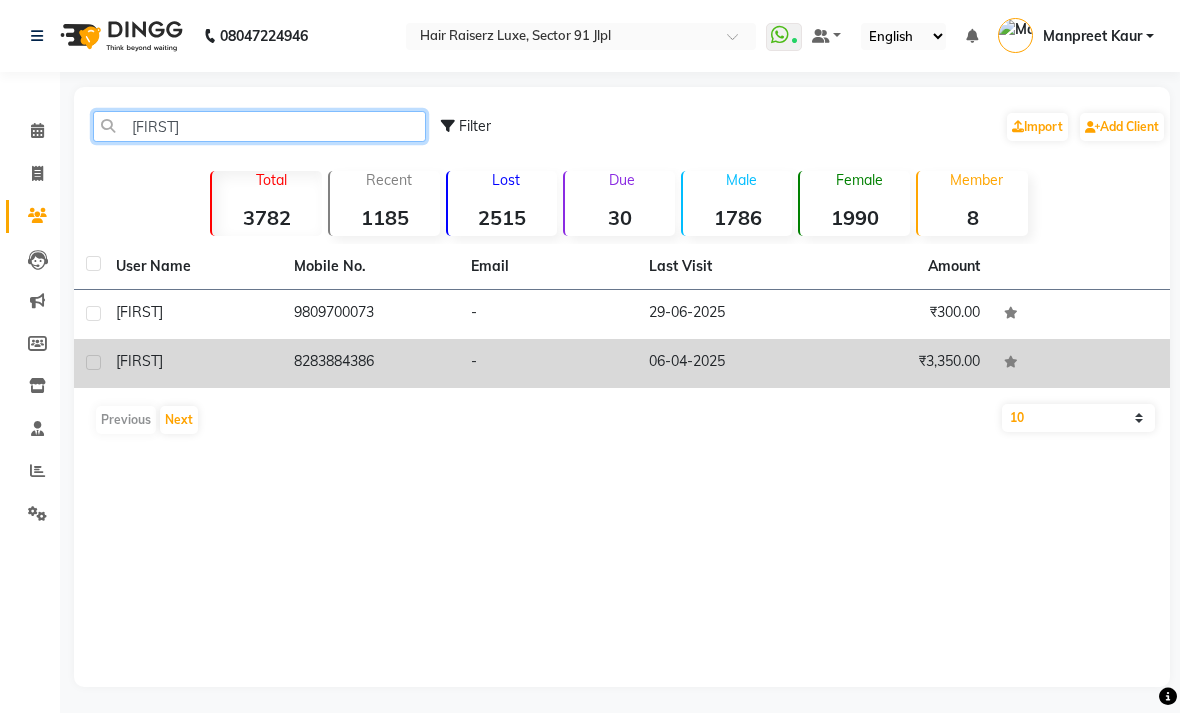 type on "[FIRST]" 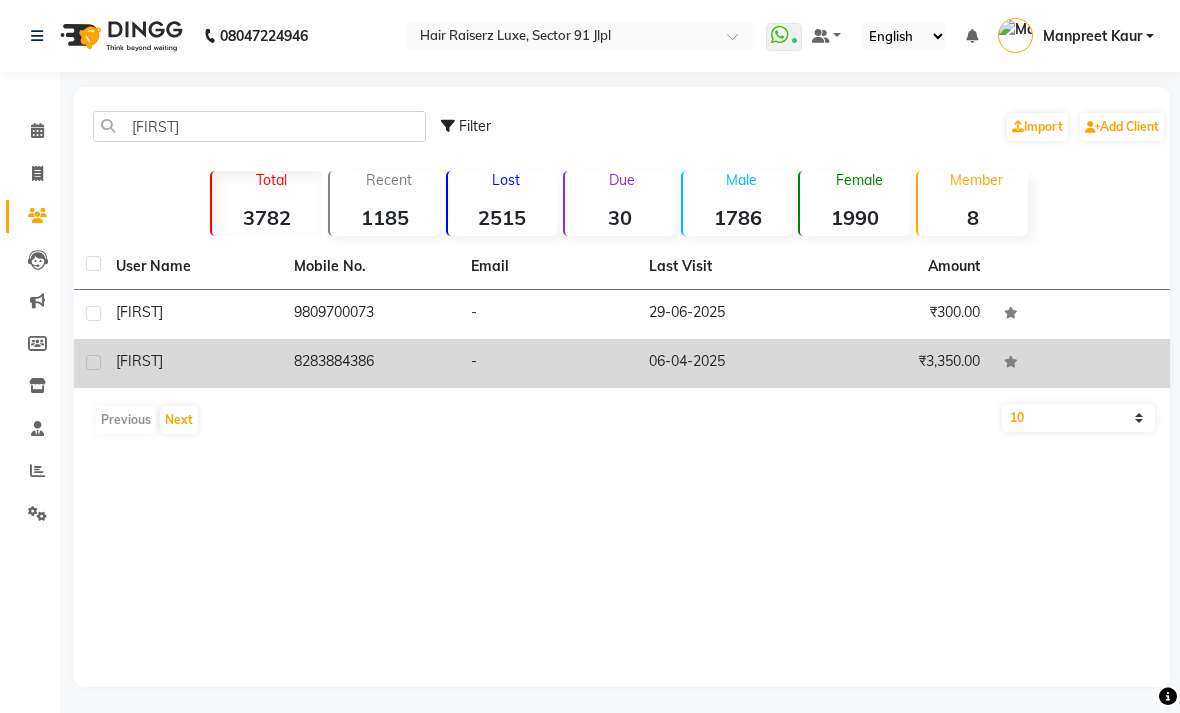 click on "8283884386" 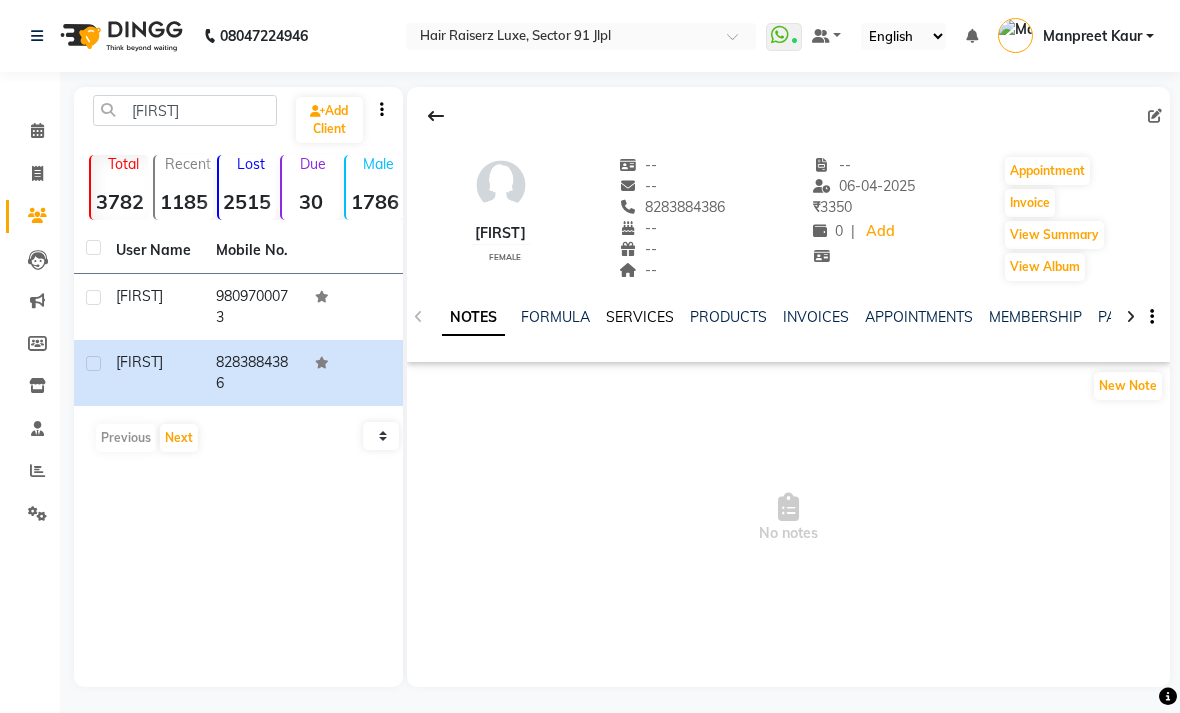 click on "SERVICES" 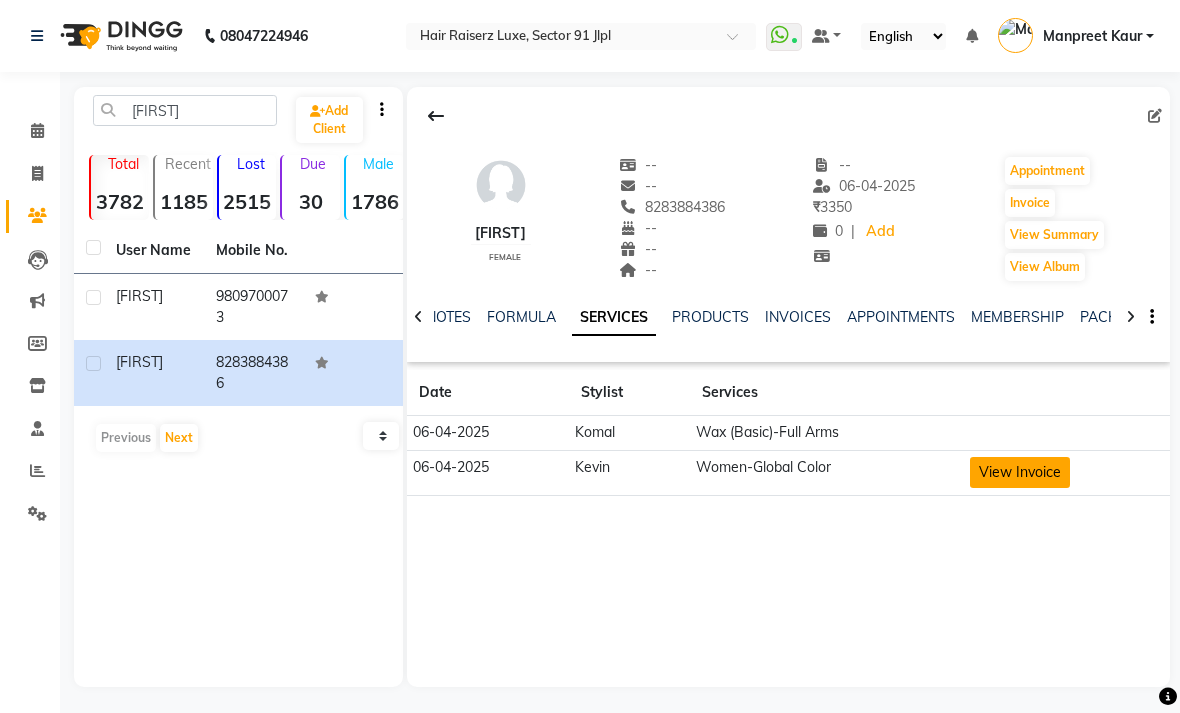click on "View Invoice" 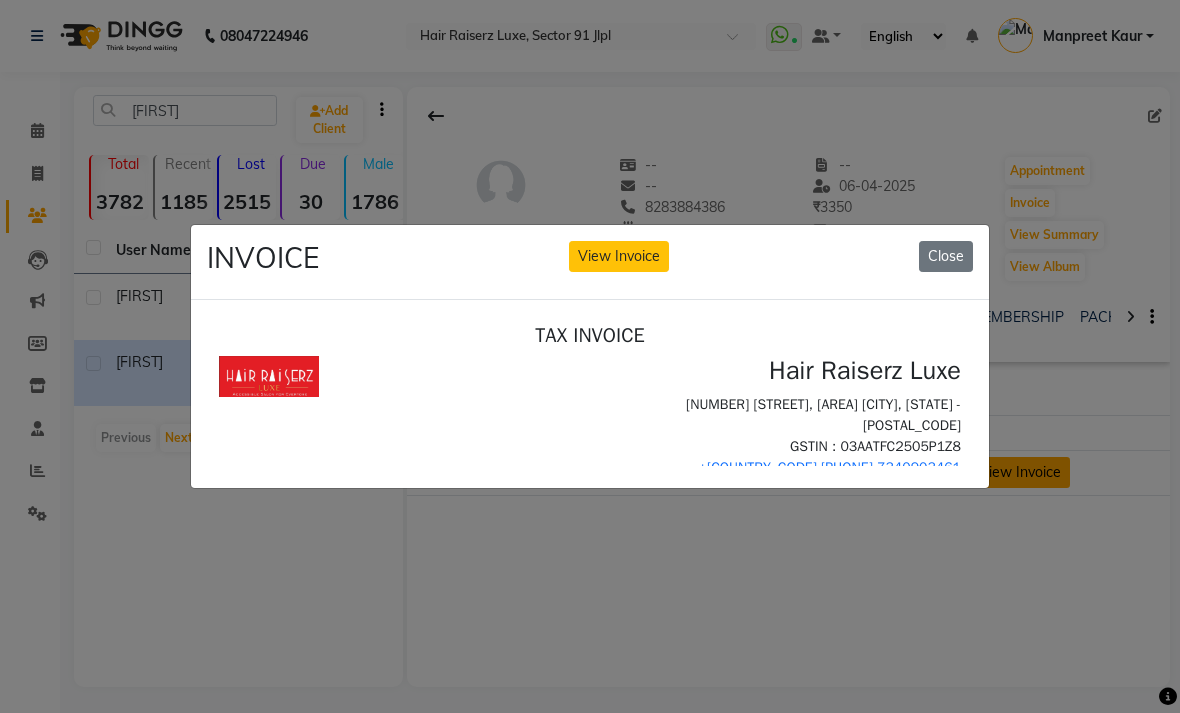 scroll, scrollTop: 0, scrollLeft: 0, axis: both 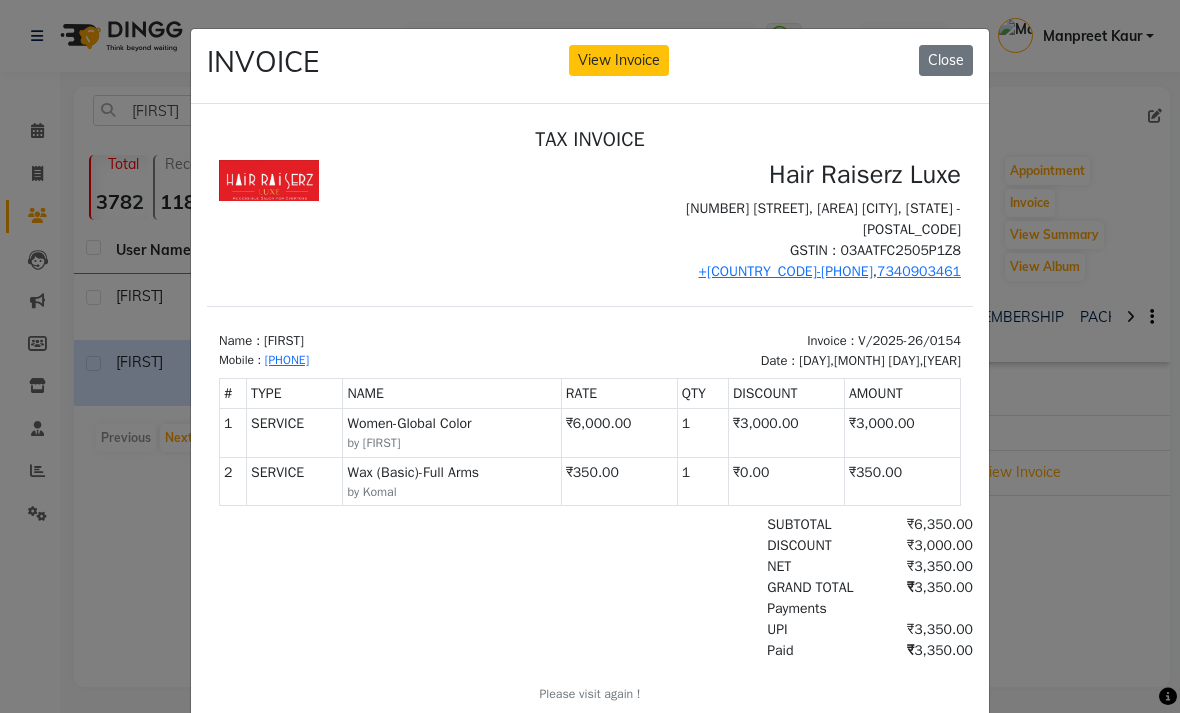 click on "INVOICE View Invoice Close" 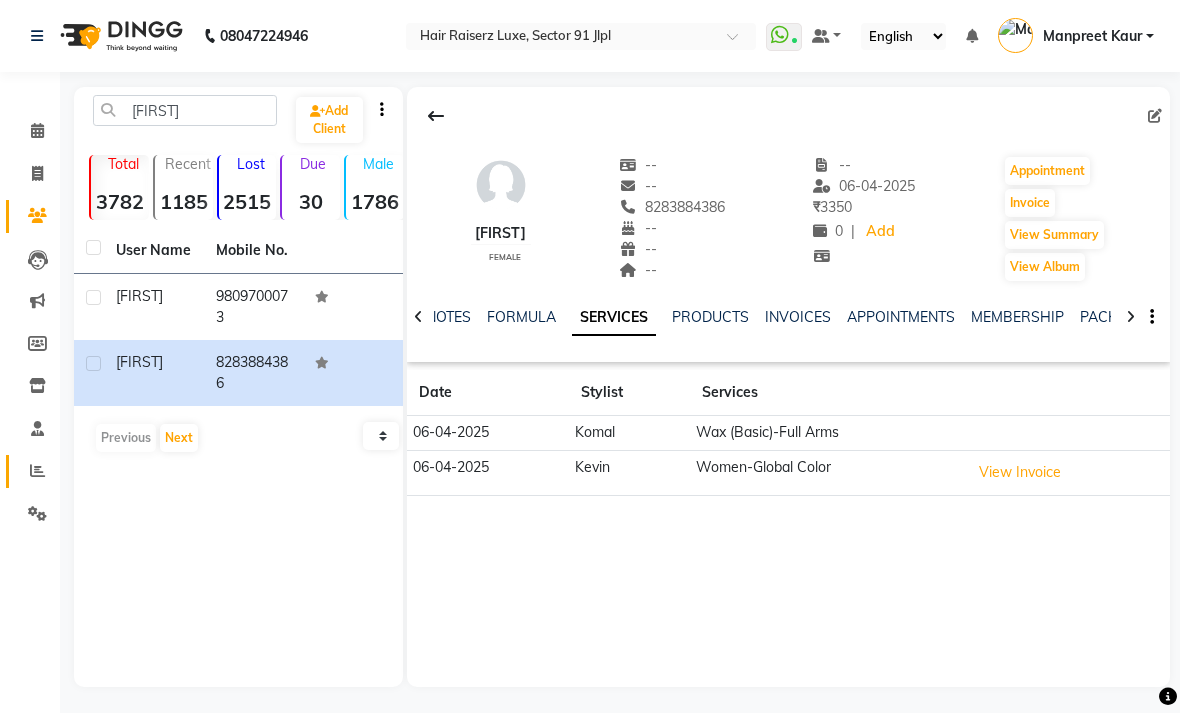 click on "Reports" 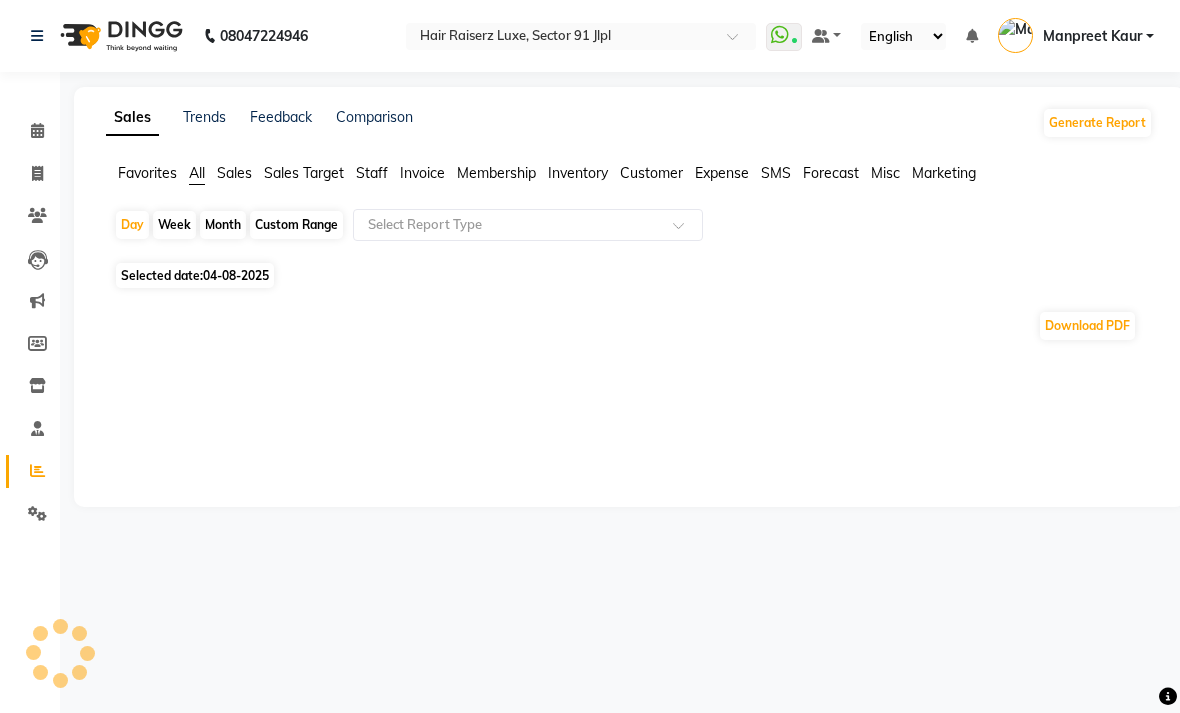 click on "Sales Target" 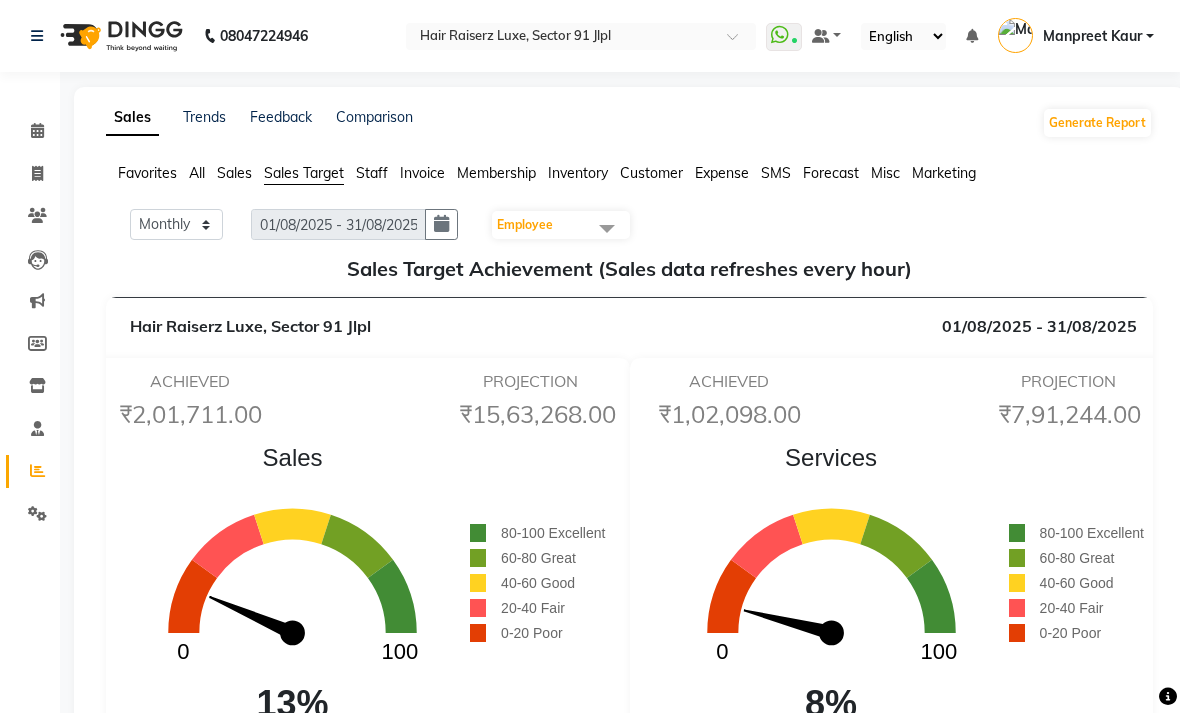click on "Staff" 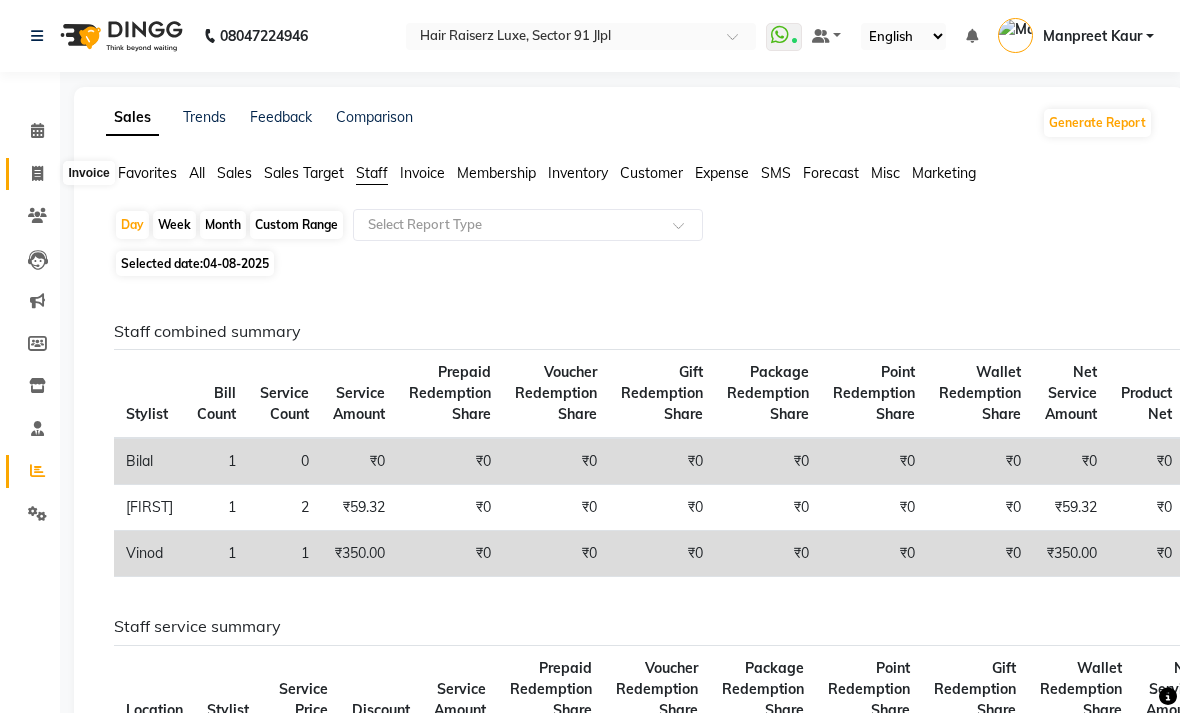 click 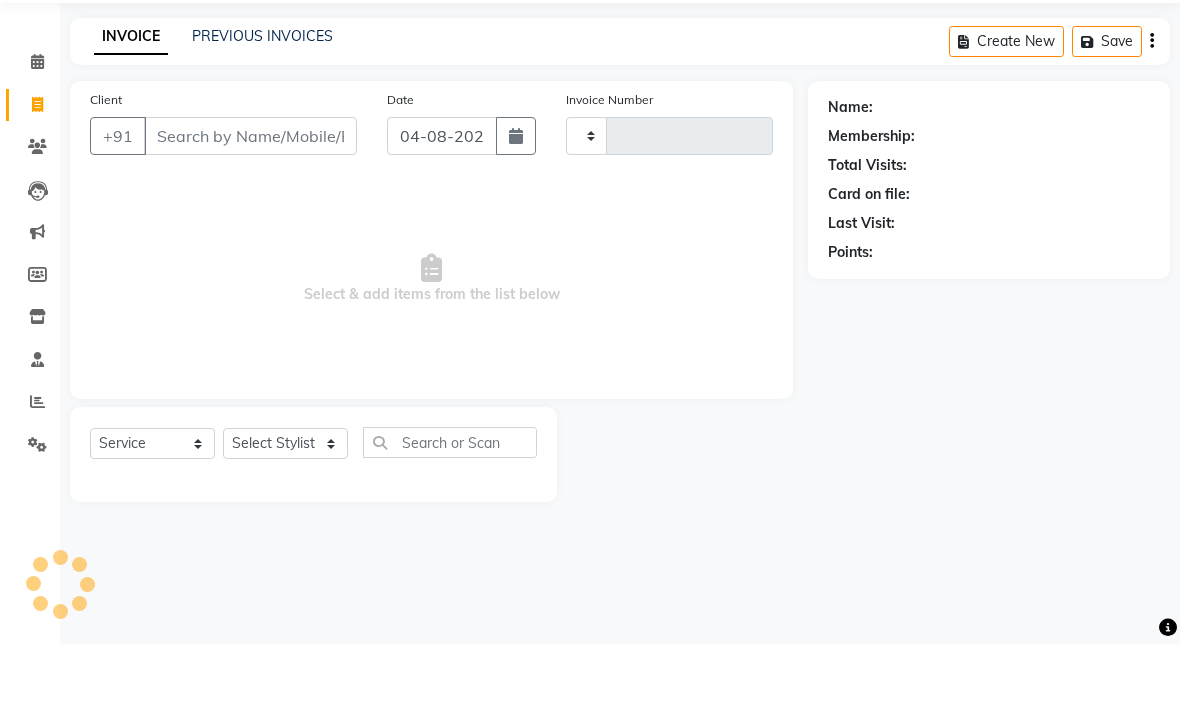 type on "2883" 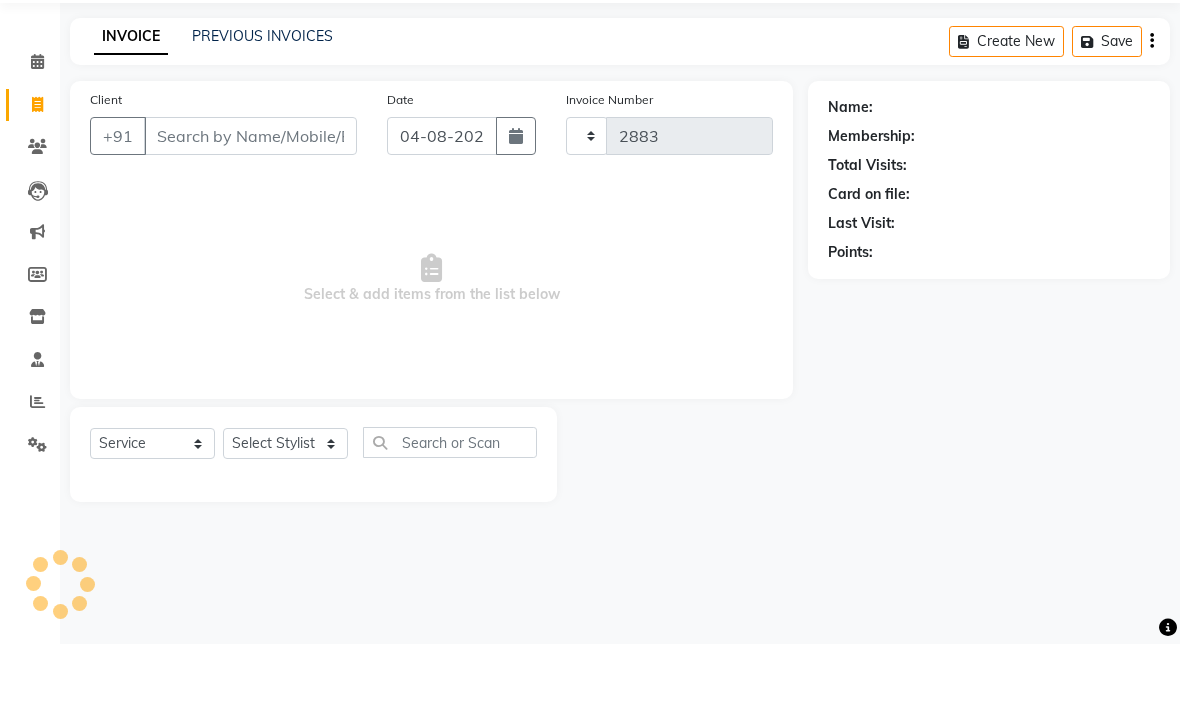 select on "5409" 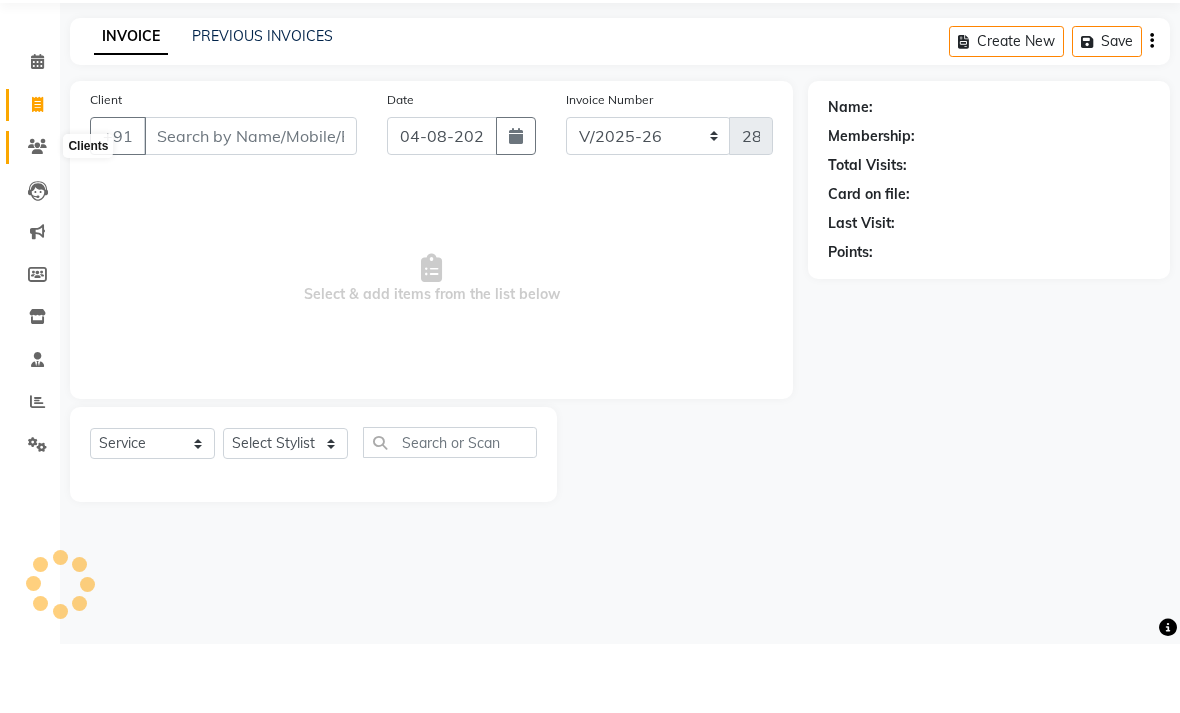click 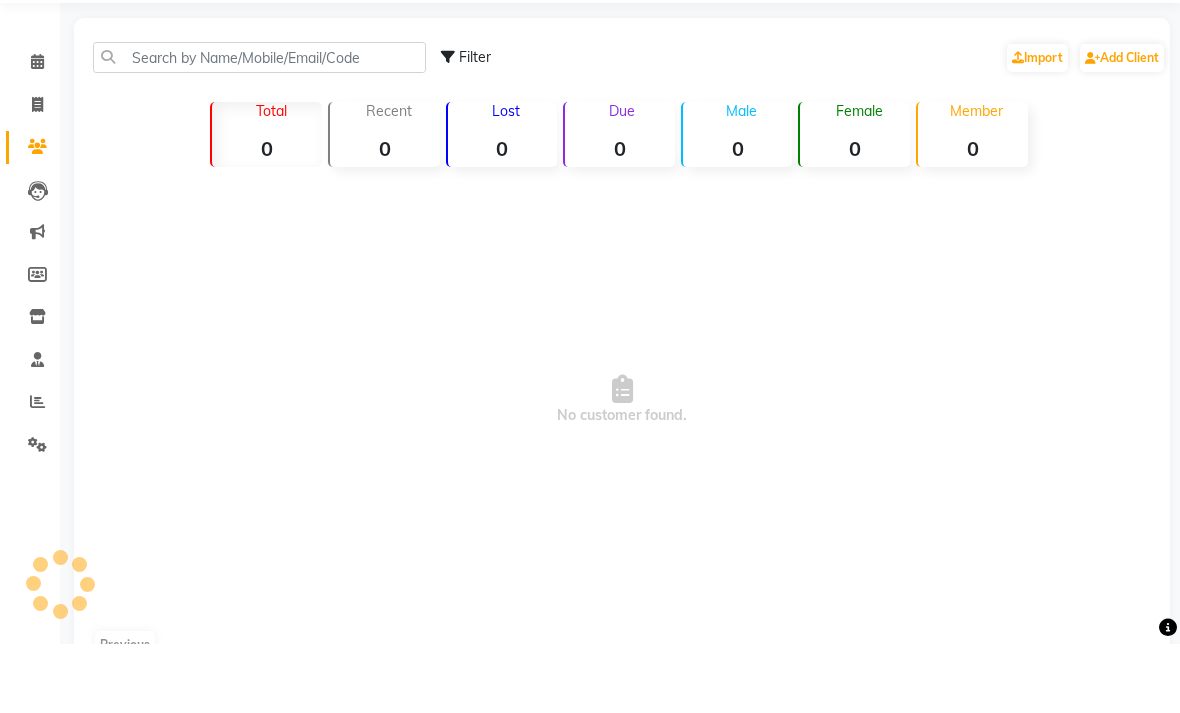 scroll, scrollTop: 69, scrollLeft: 0, axis: vertical 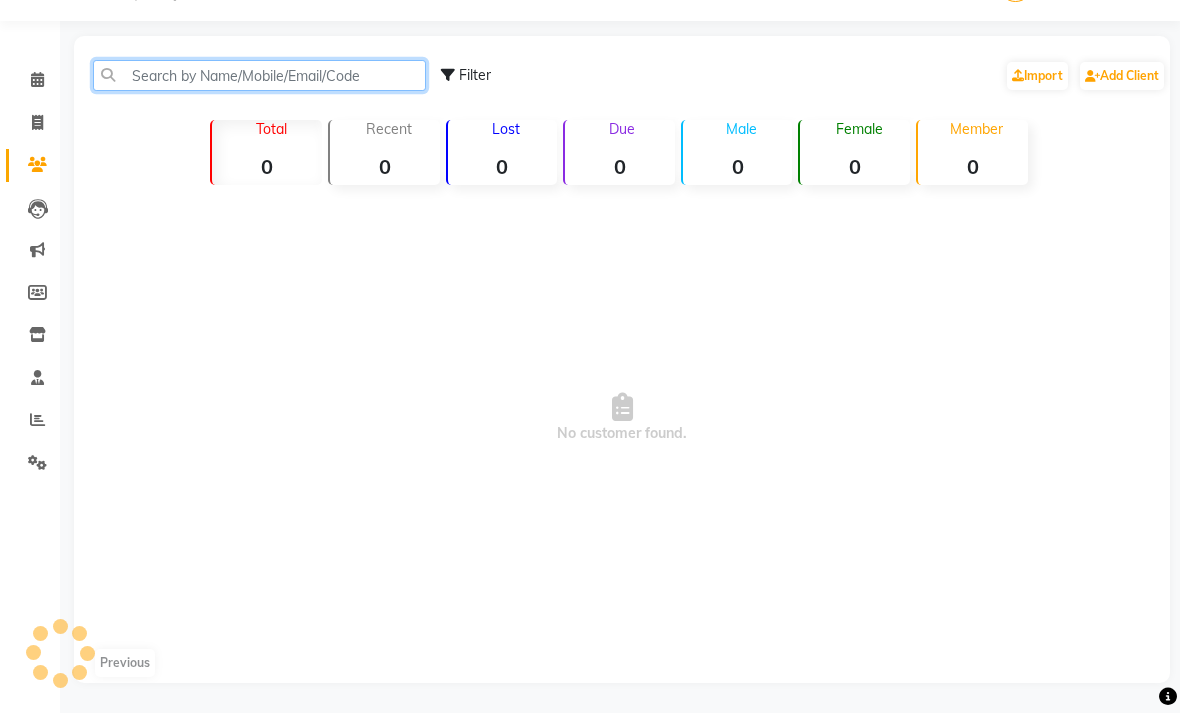 click 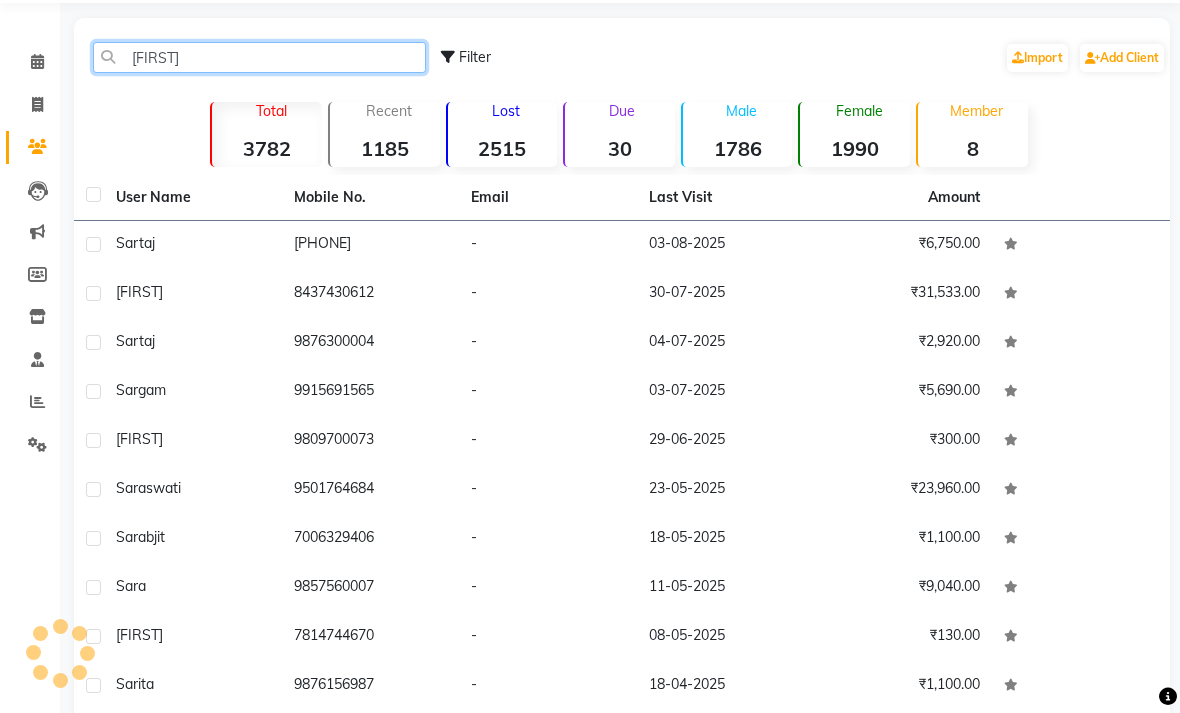 scroll, scrollTop: 32, scrollLeft: 0, axis: vertical 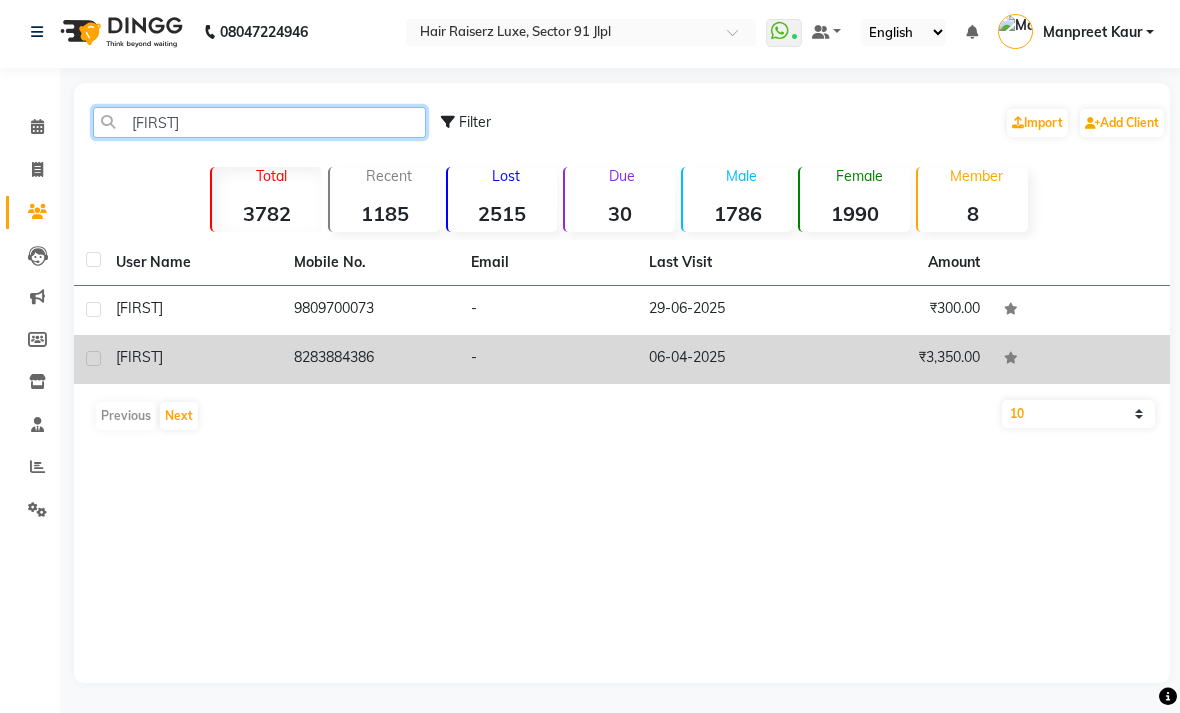 type on "[FIRST]" 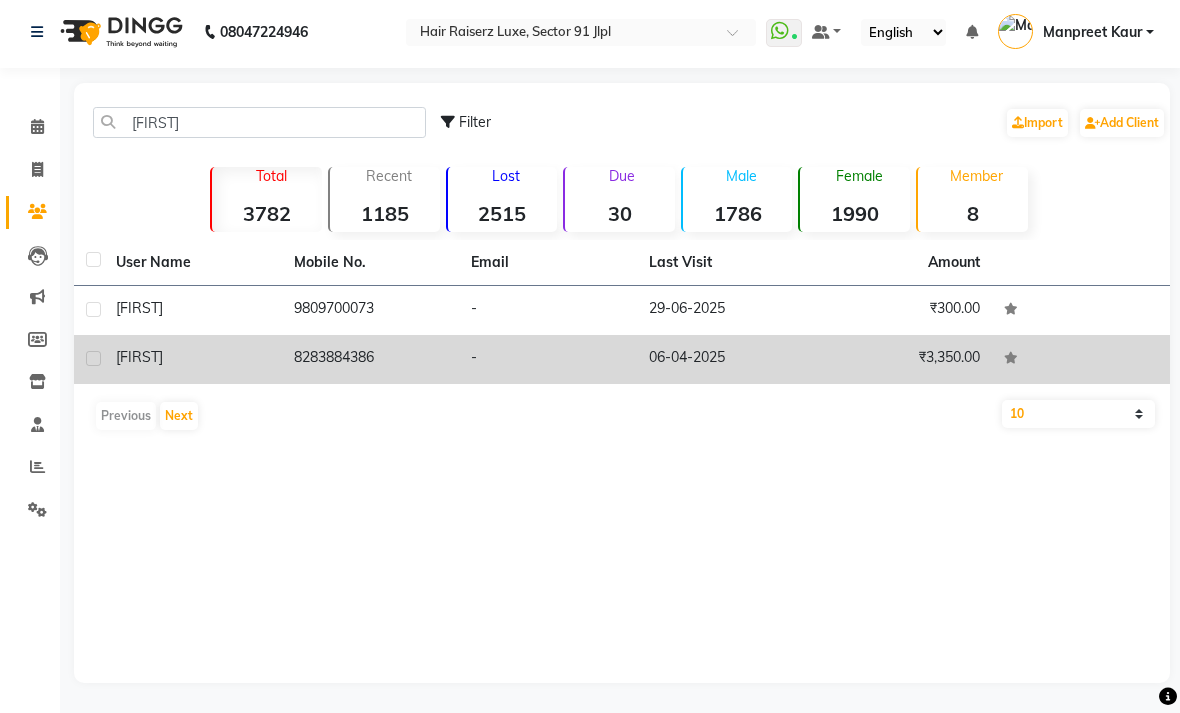 click on "8283884386" 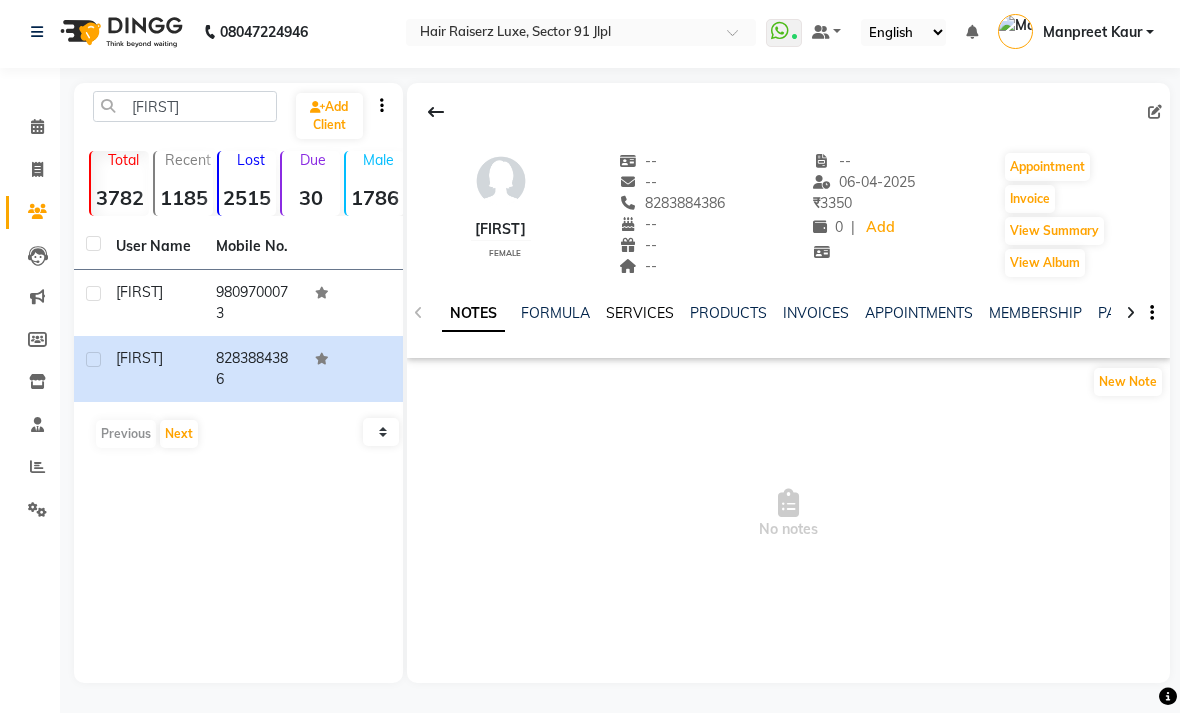 click on "SERVICES" 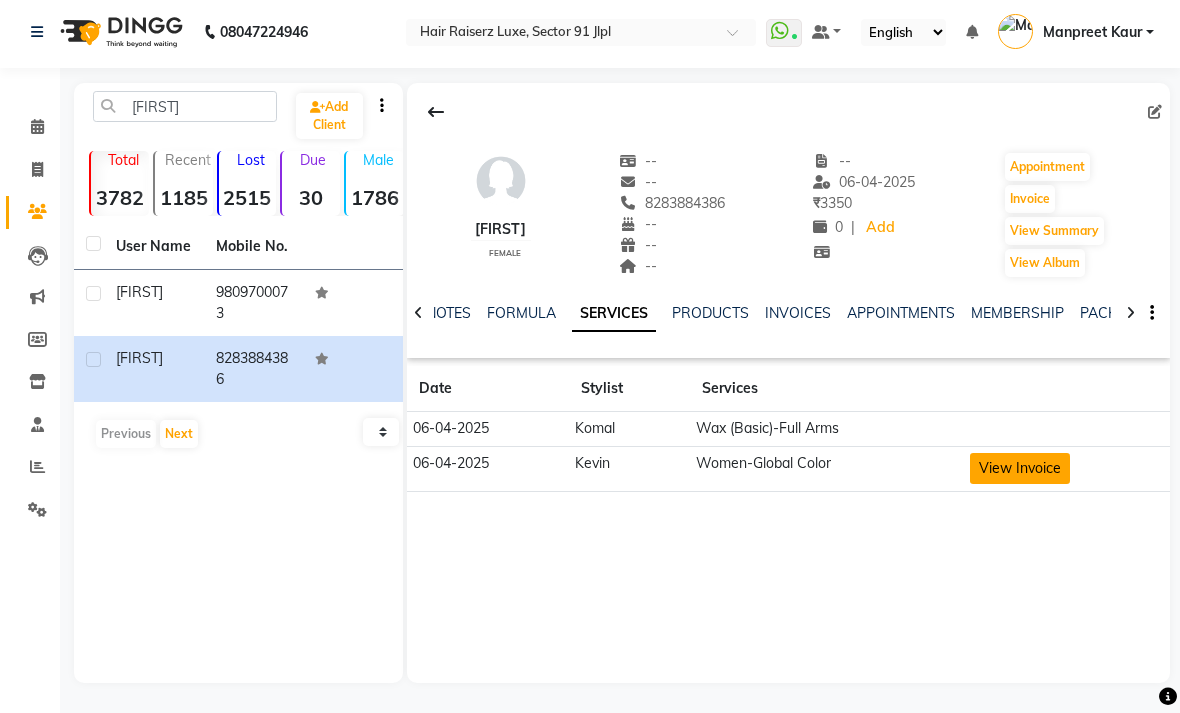 click on "View Invoice" 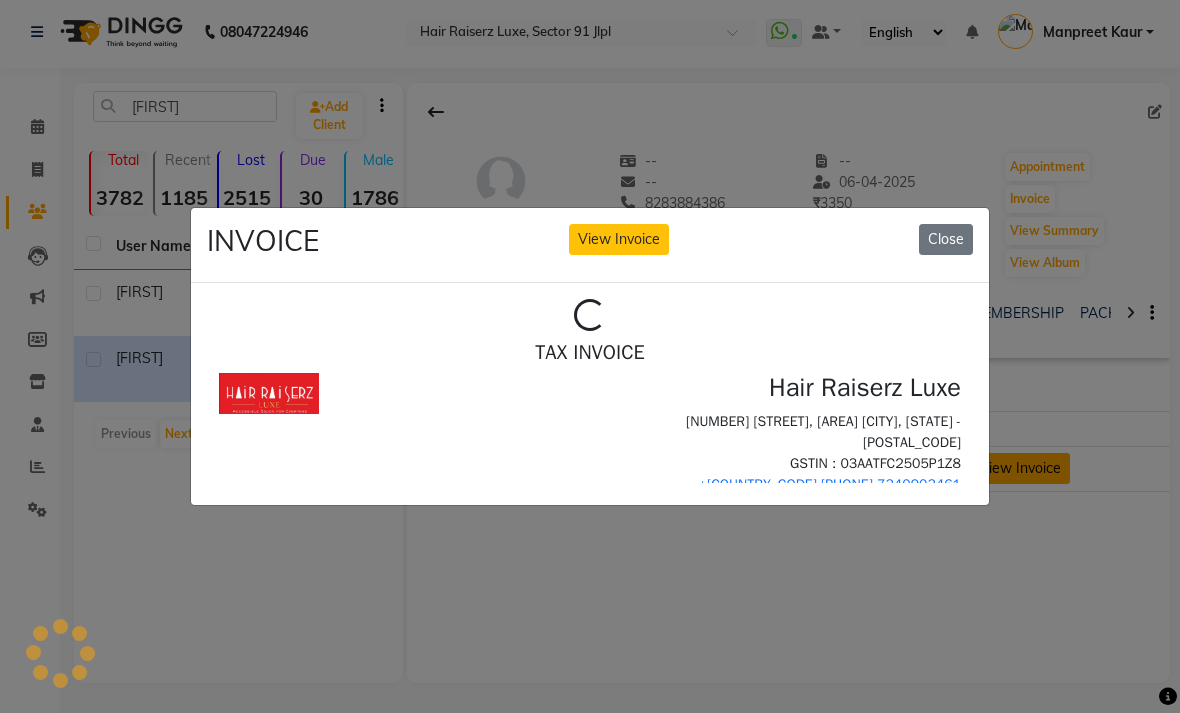 scroll, scrollTop: 0, scrollLeft: 0, axis: both 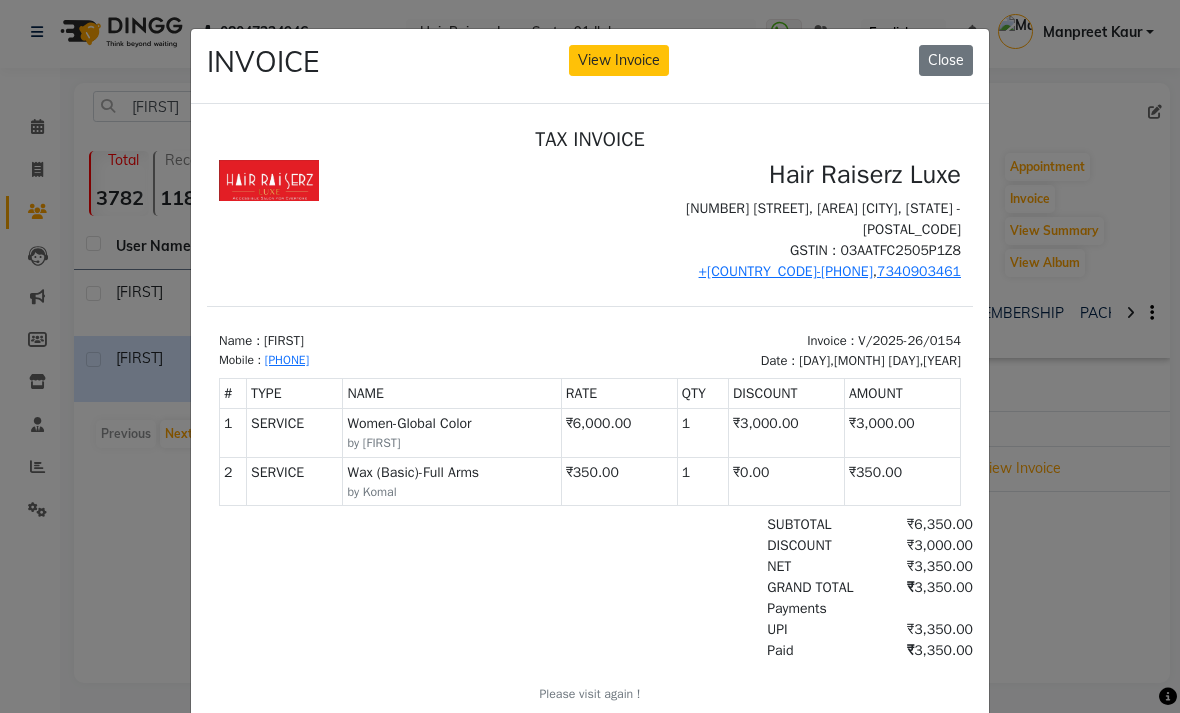 click on "INVOICE View Invoice Close" 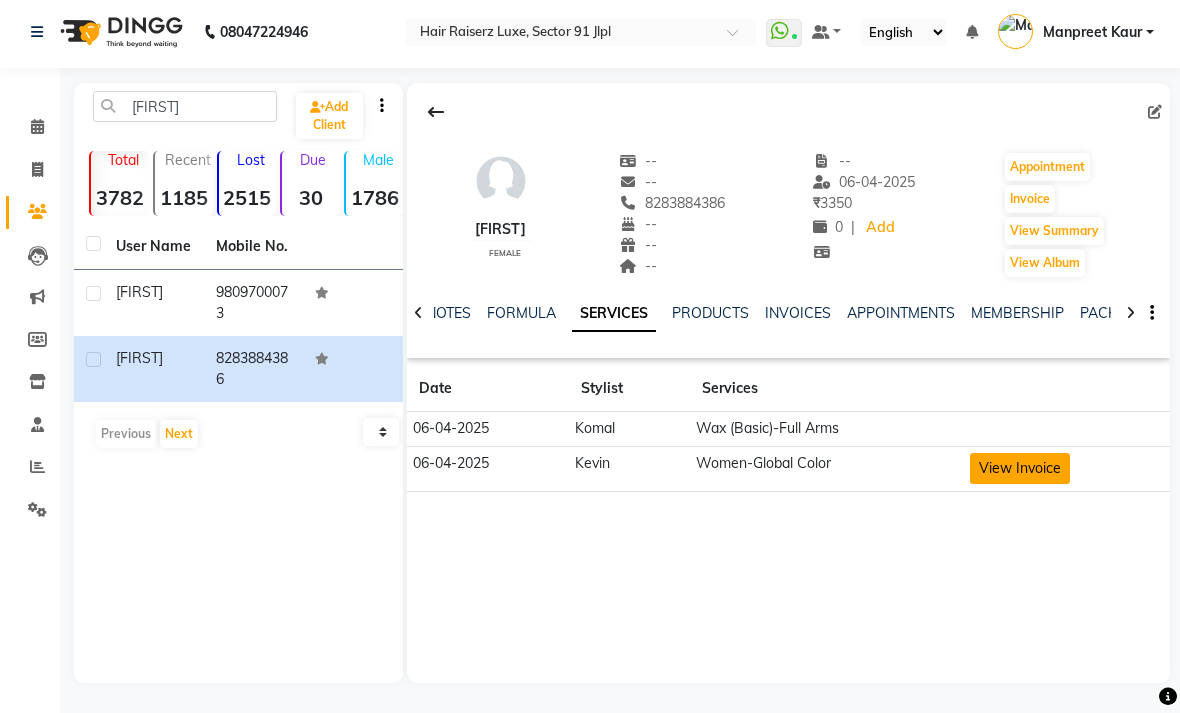 click on "View Invoice" 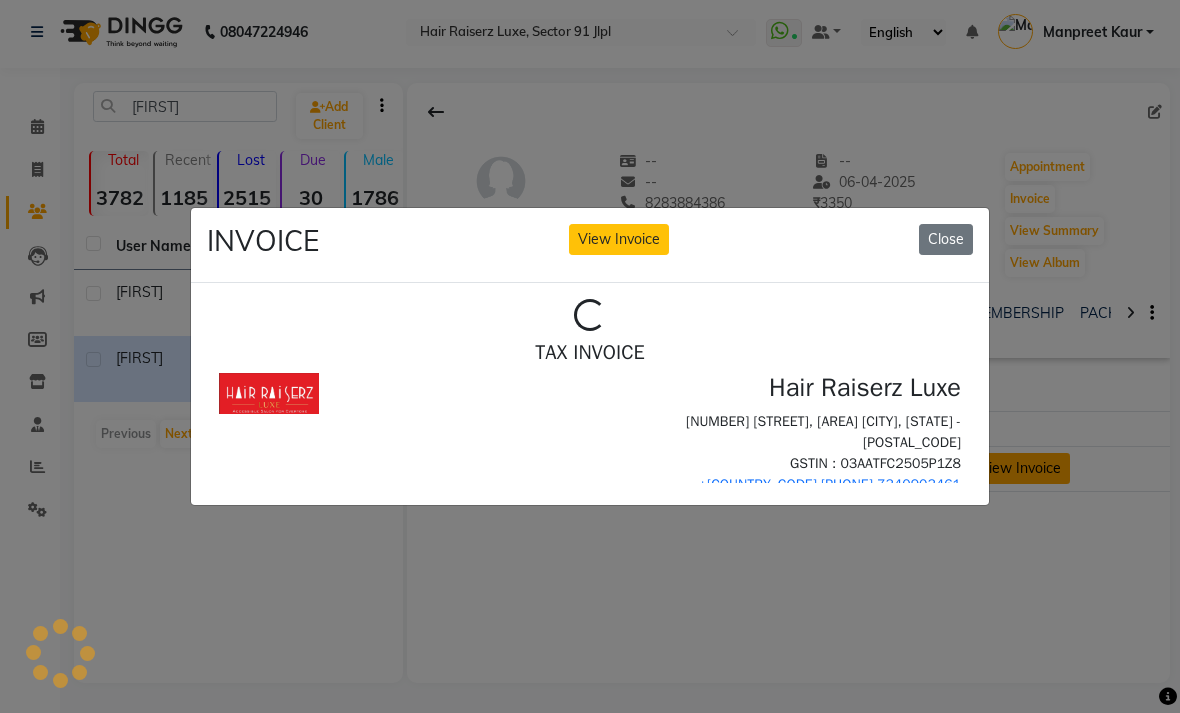 scroll, scrollTop: 0, scrollLeft: 0, axis: both 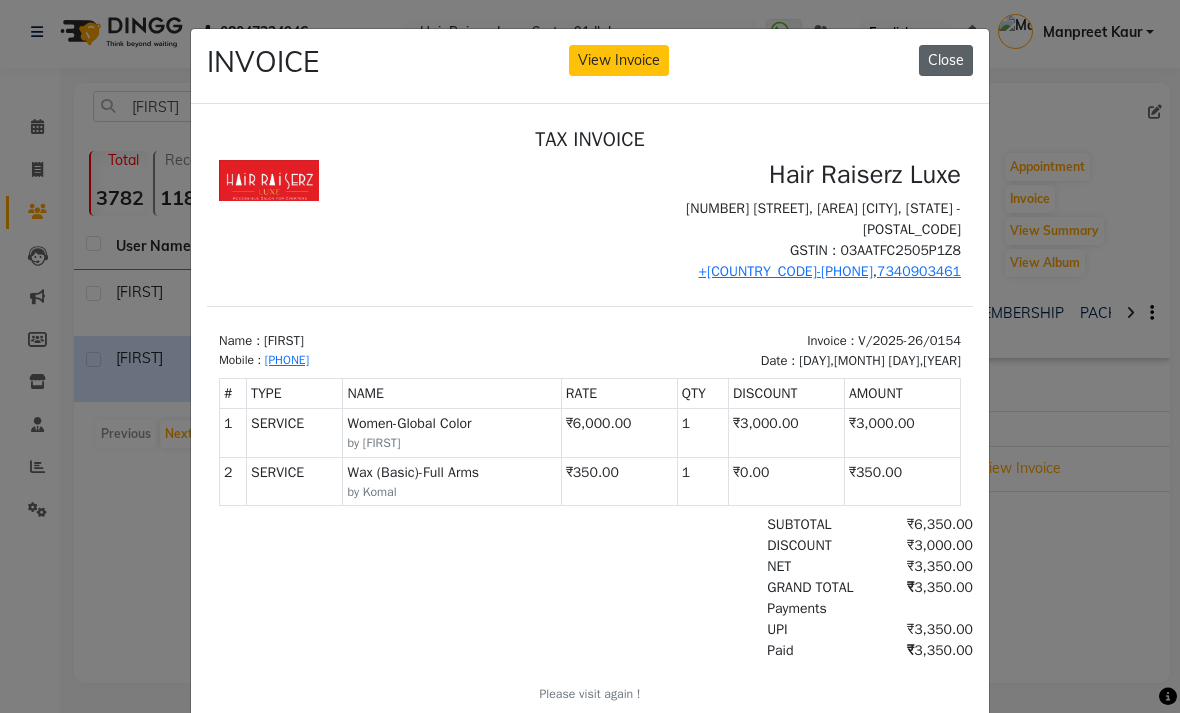 click on "Close" 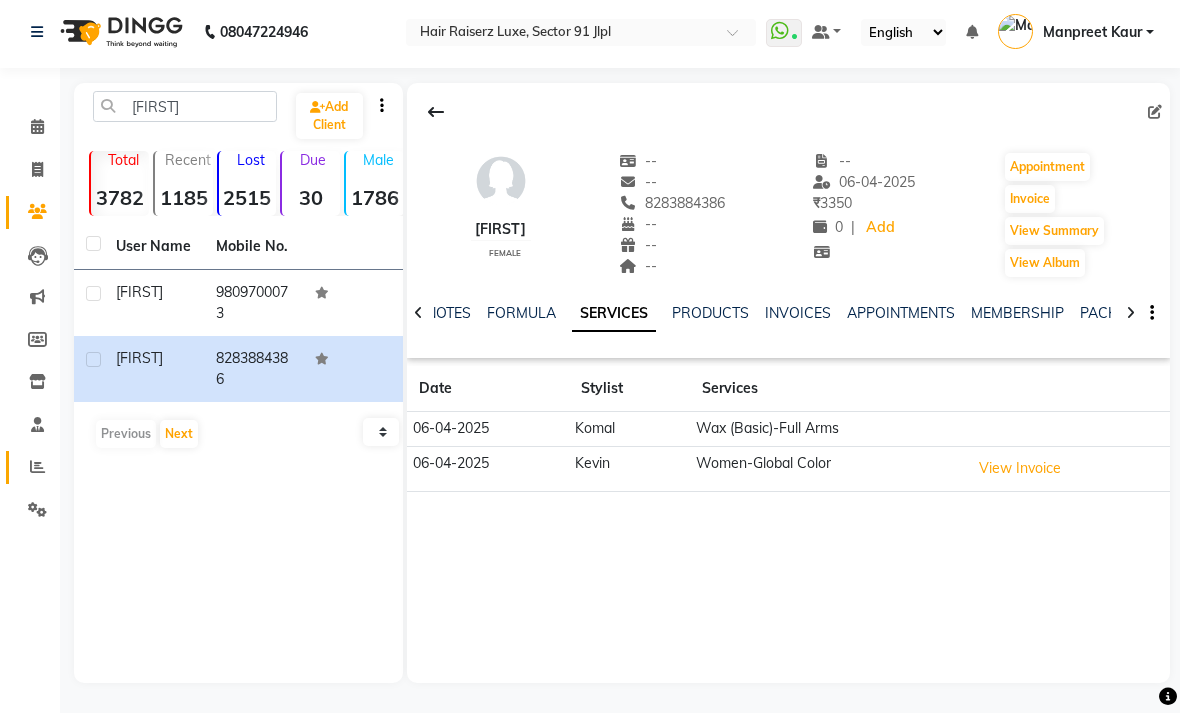 click on "Reports" 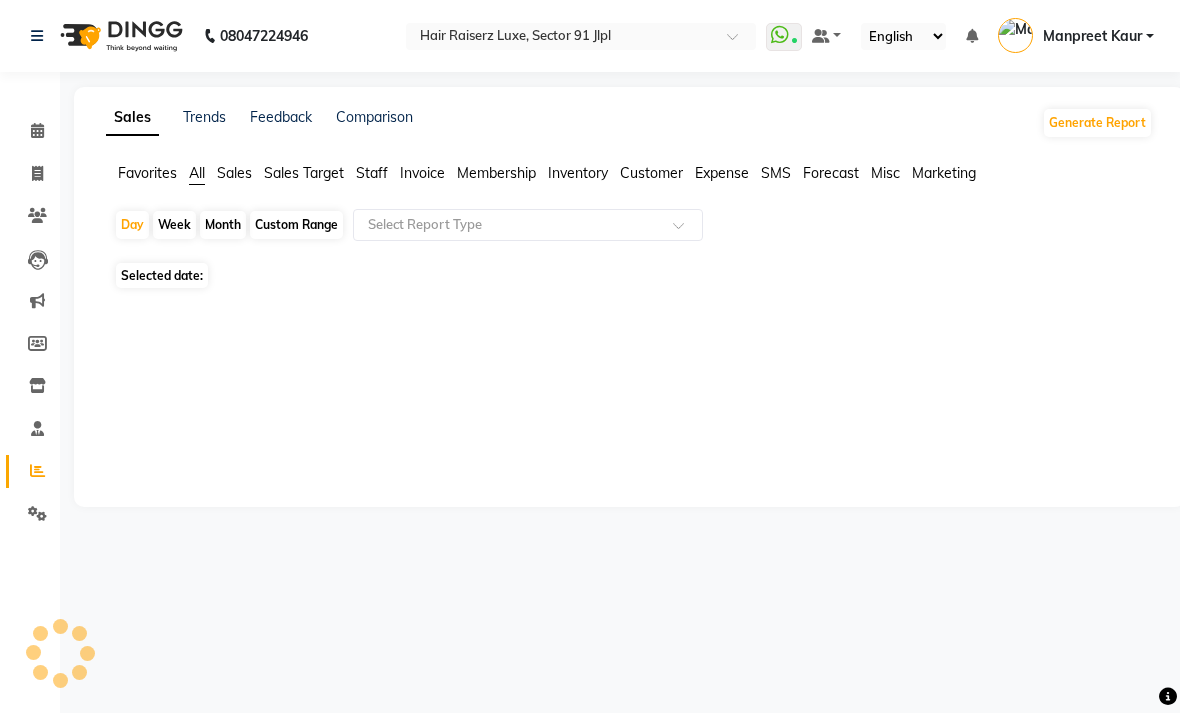 scroll, scrollTop: 0, scrollLeft: 0, axis: both 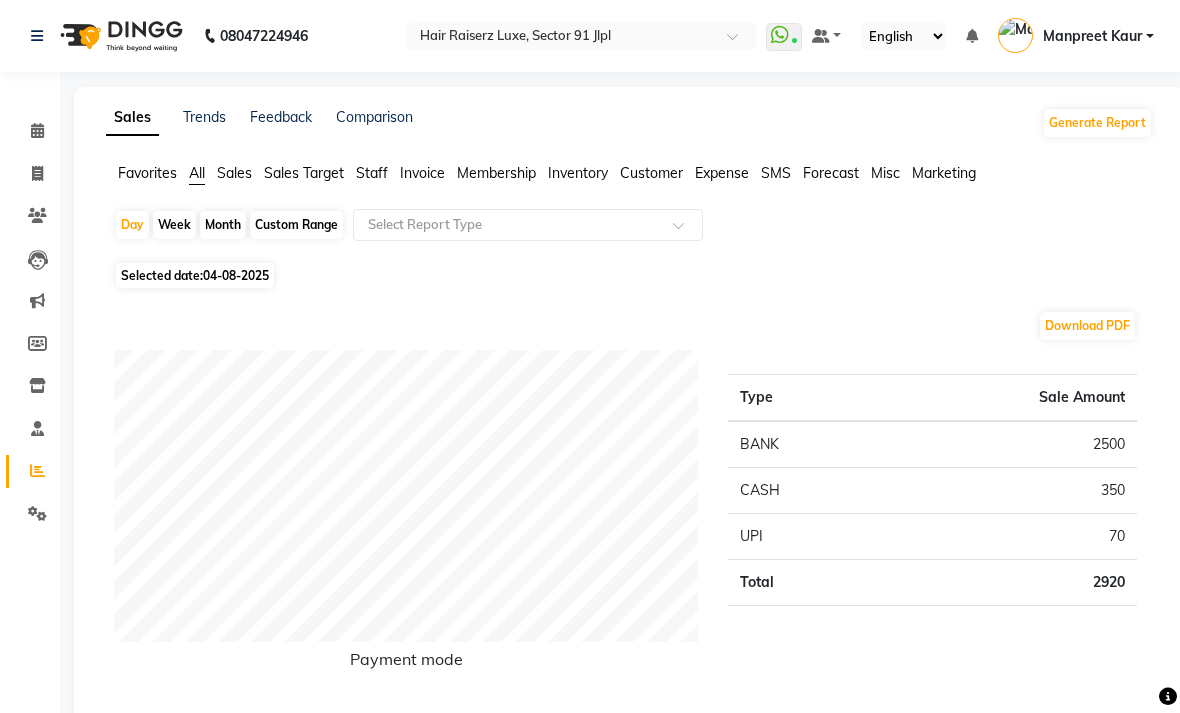 click on "Sales Target" 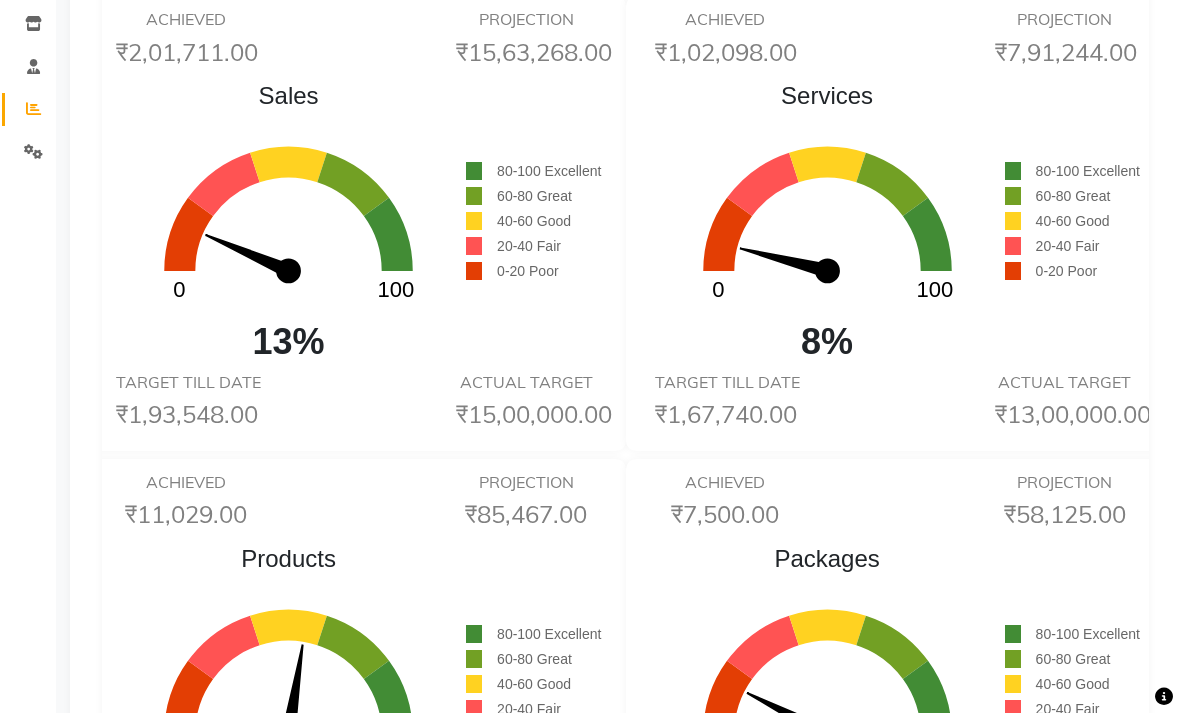 scroll, scrollTop: 21, scrollLeft: 0, axis: vertical 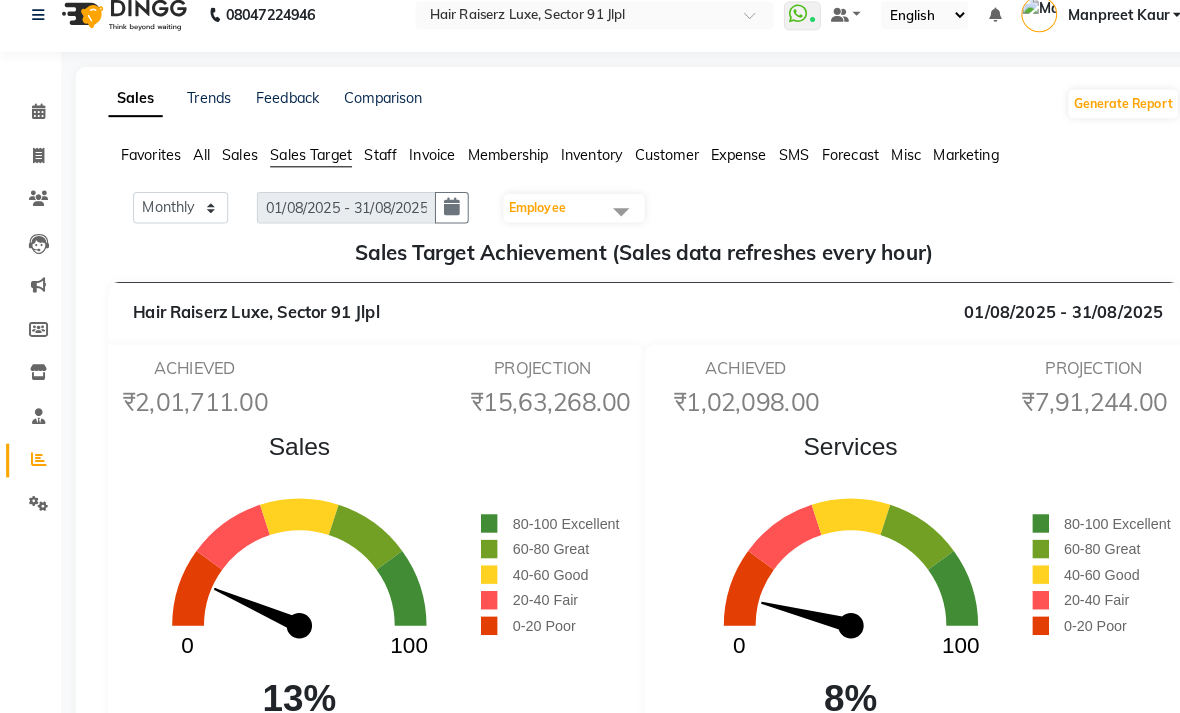 click on "Staff" 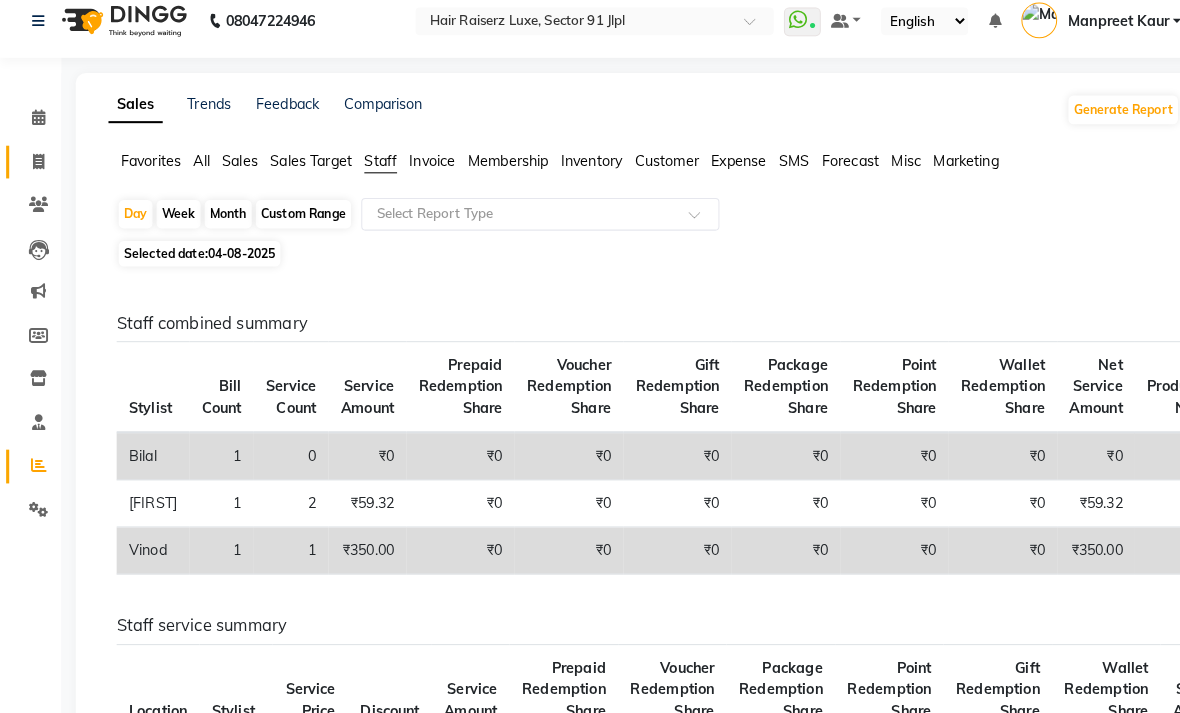 click on "Invoice" 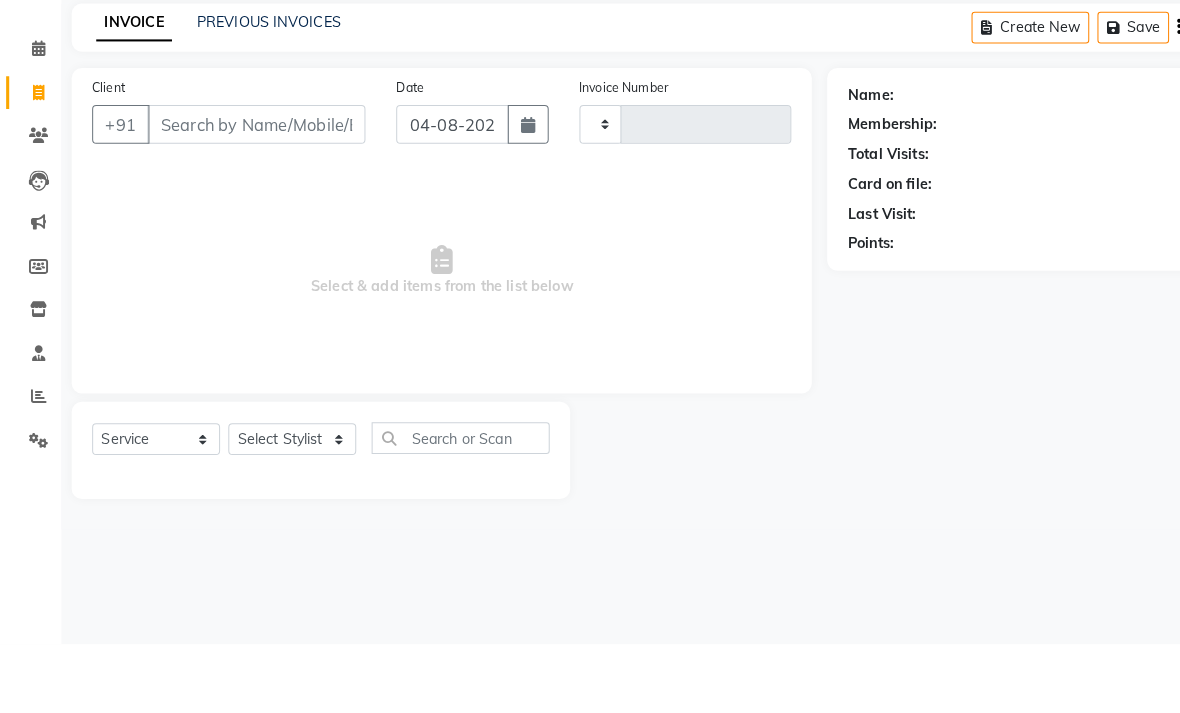 type on "2883" 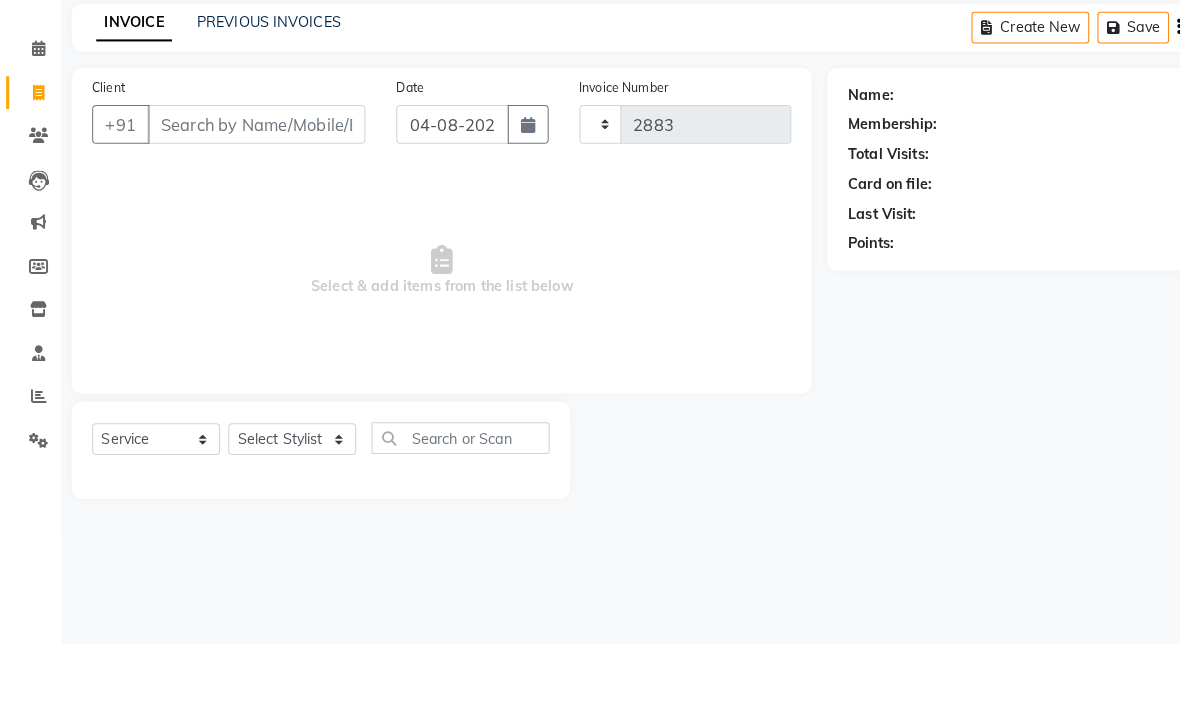 select on "5409" 